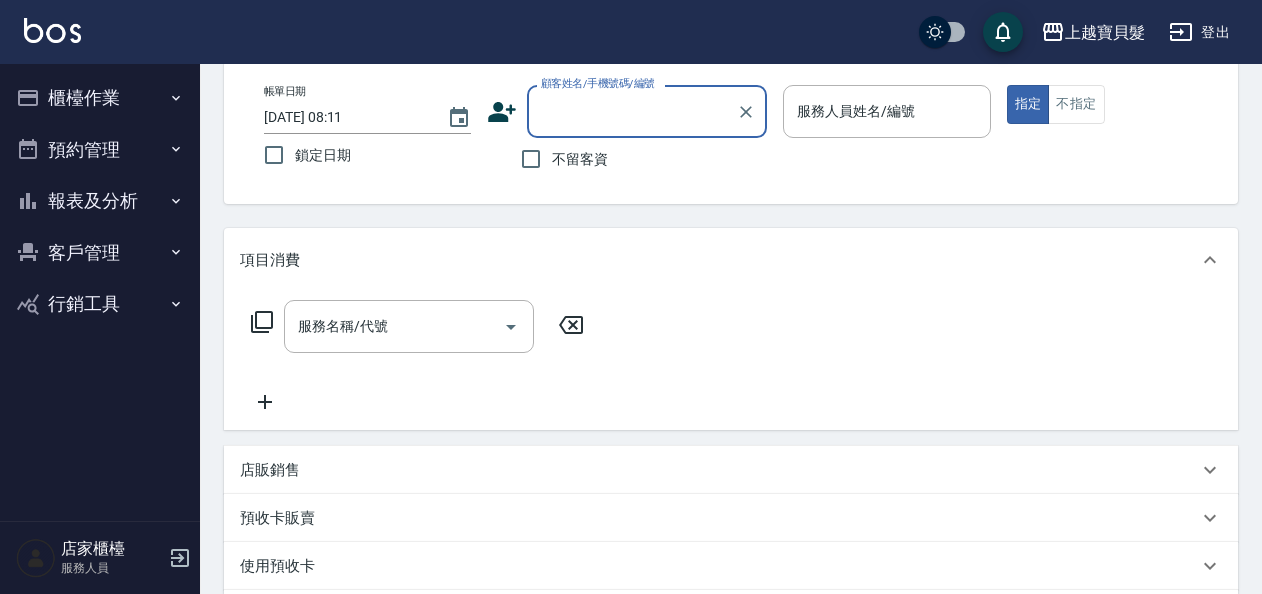 scroll, scrollTop: 200, scrollLeft: 0, axis: vertical 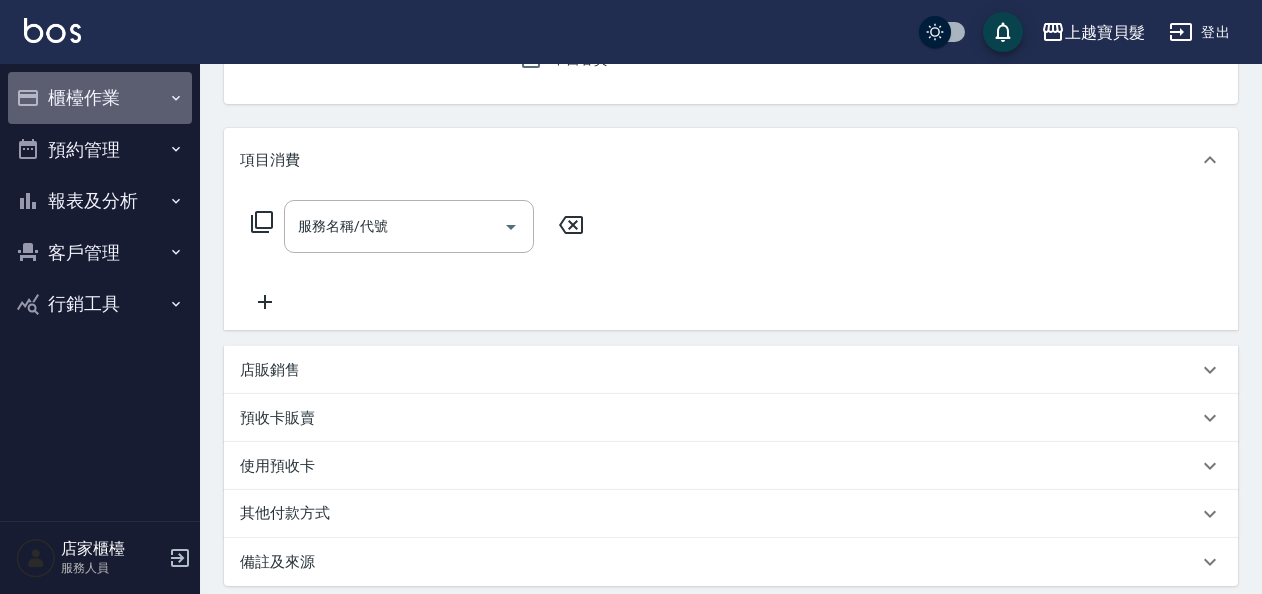 click on "櫃檯作業" at bounding box center (100, 98) 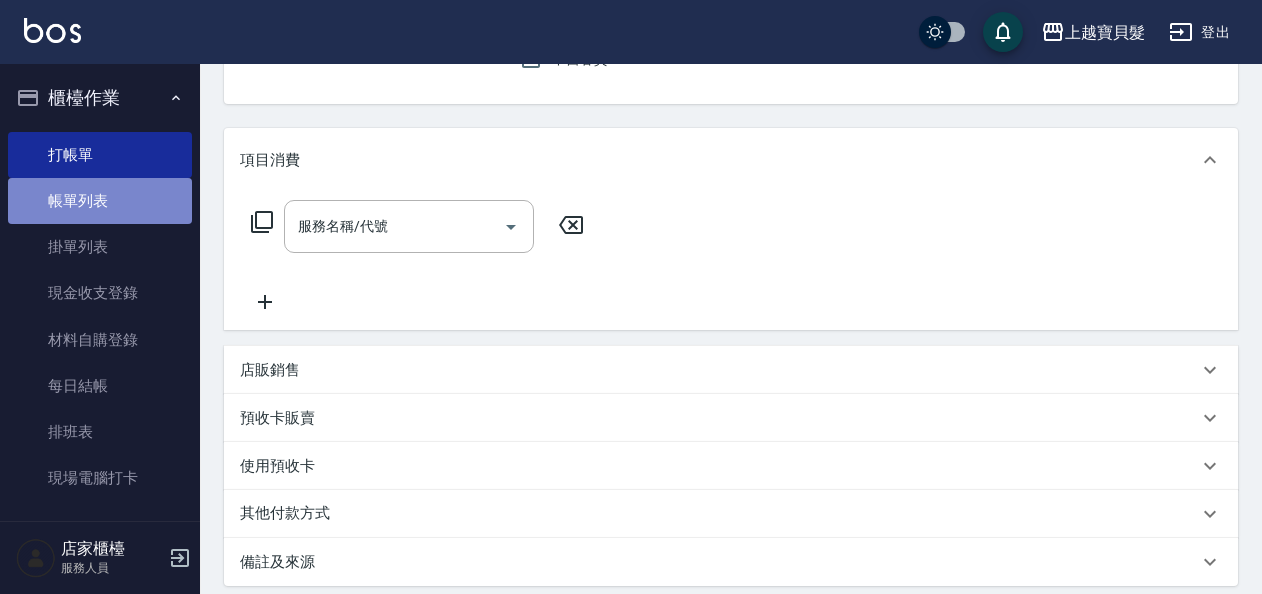 click on "帳單列表" at bounding box center [100, 201] 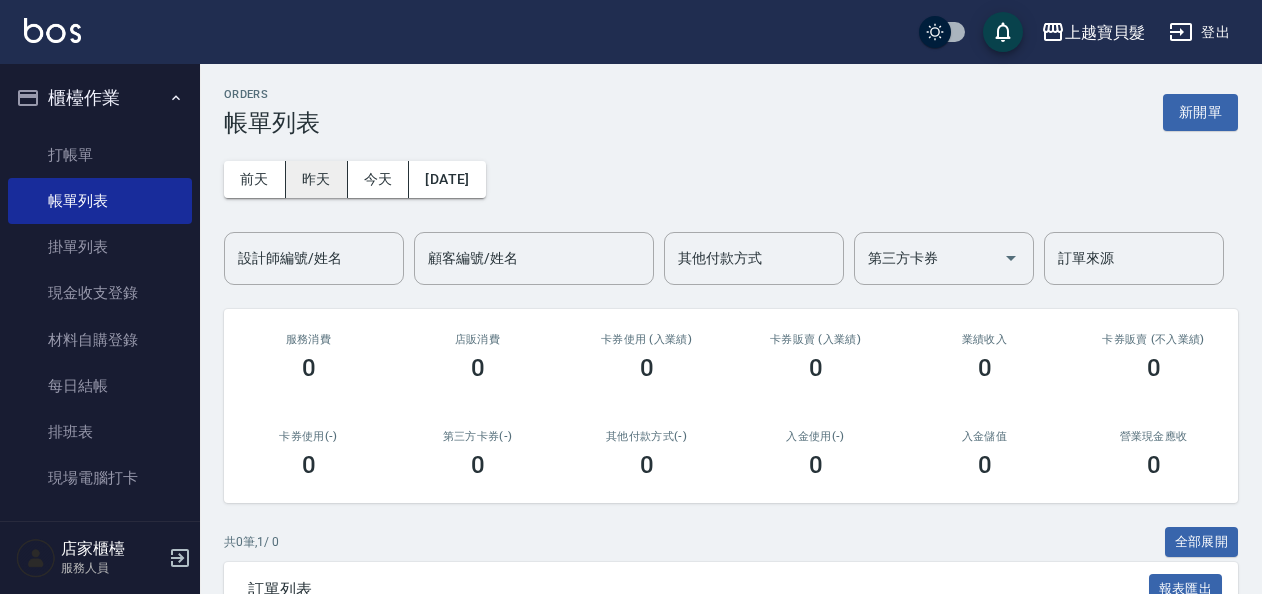 click on "昨天" at bounding box center (317, 179) 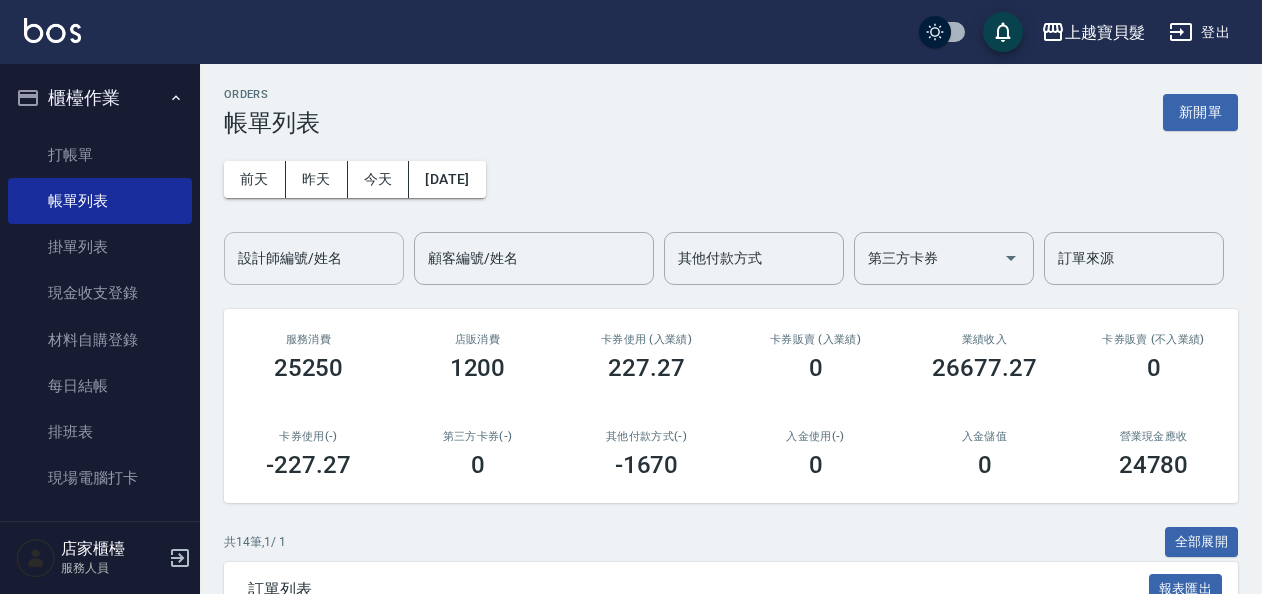 click on "設計師編號/姓名" at bounding box center [314, 258] 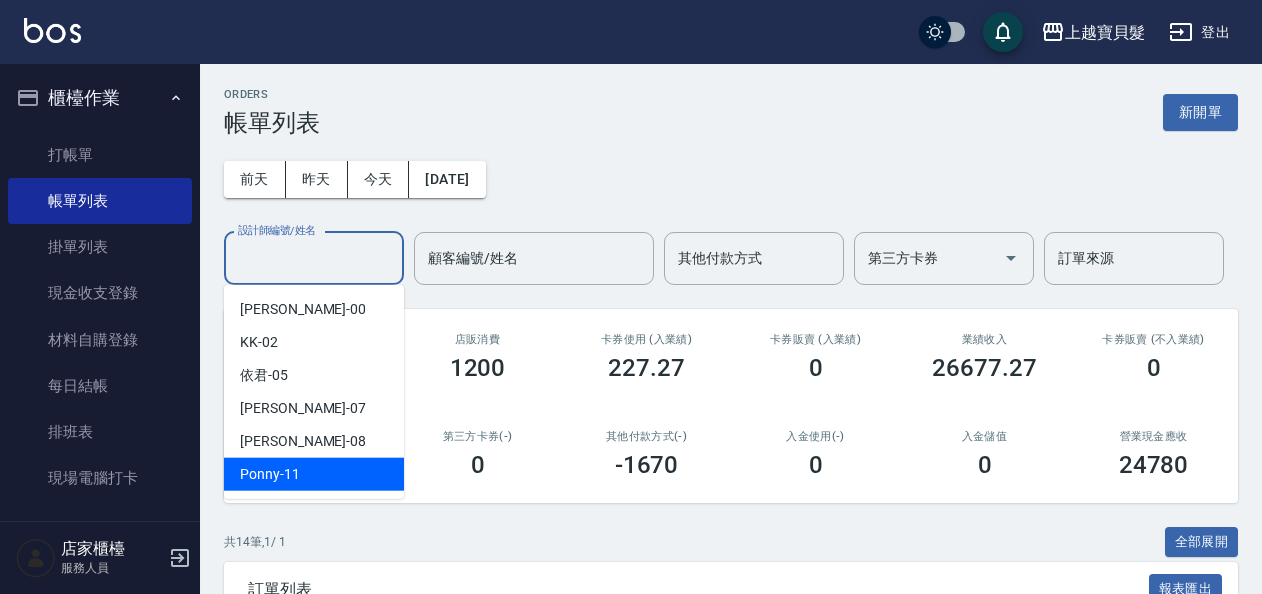 click on "Ponny -11" at bounding box center [314, 474] 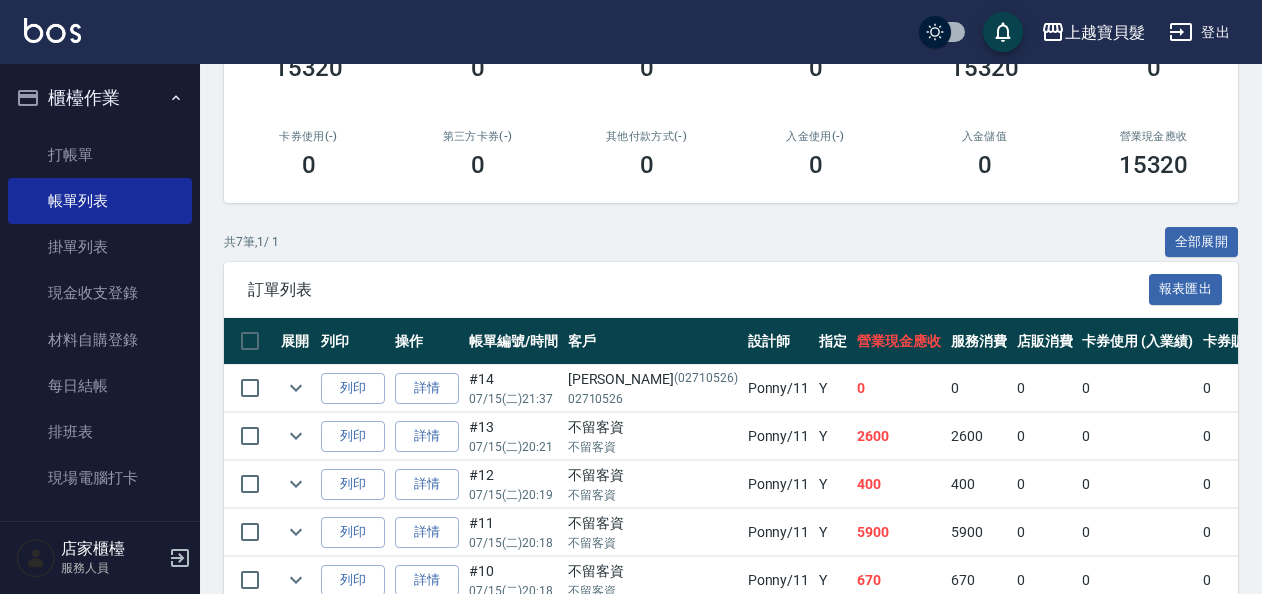 scroll, scrollTop: 495, scrollLeft: 0, axis: vertical 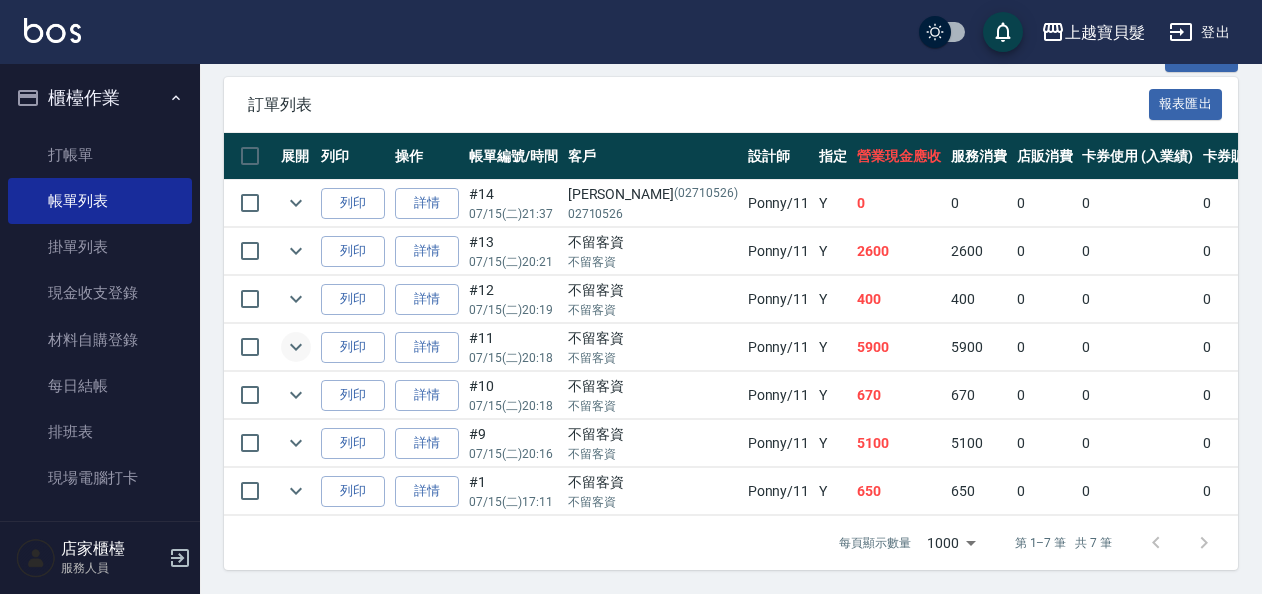 click 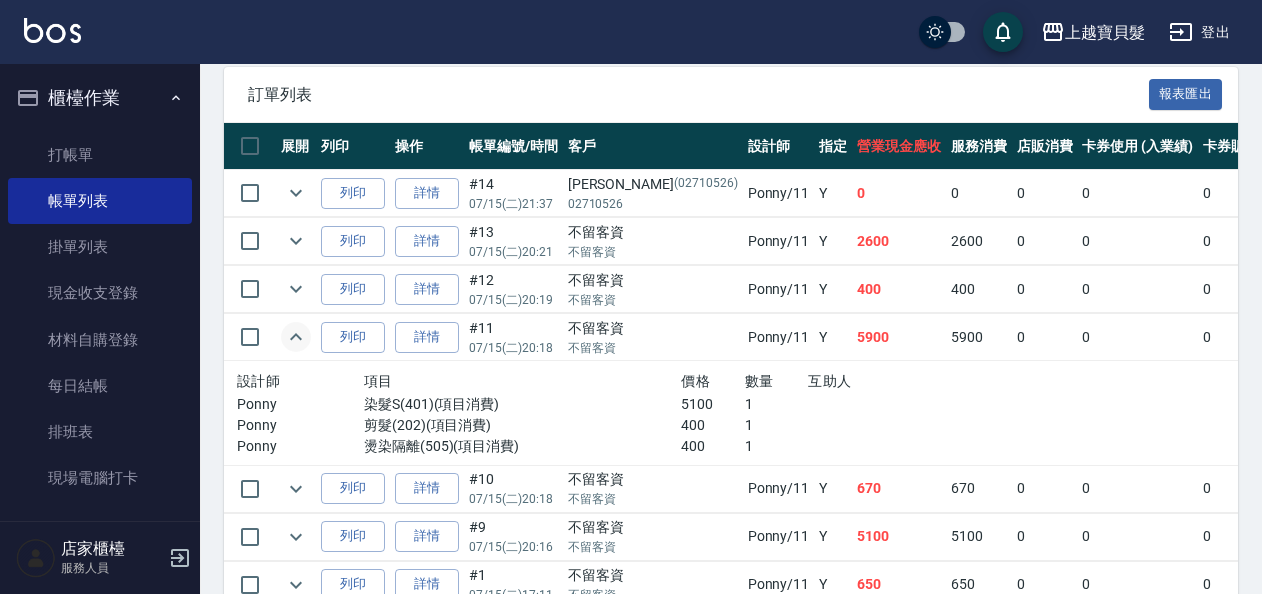 click 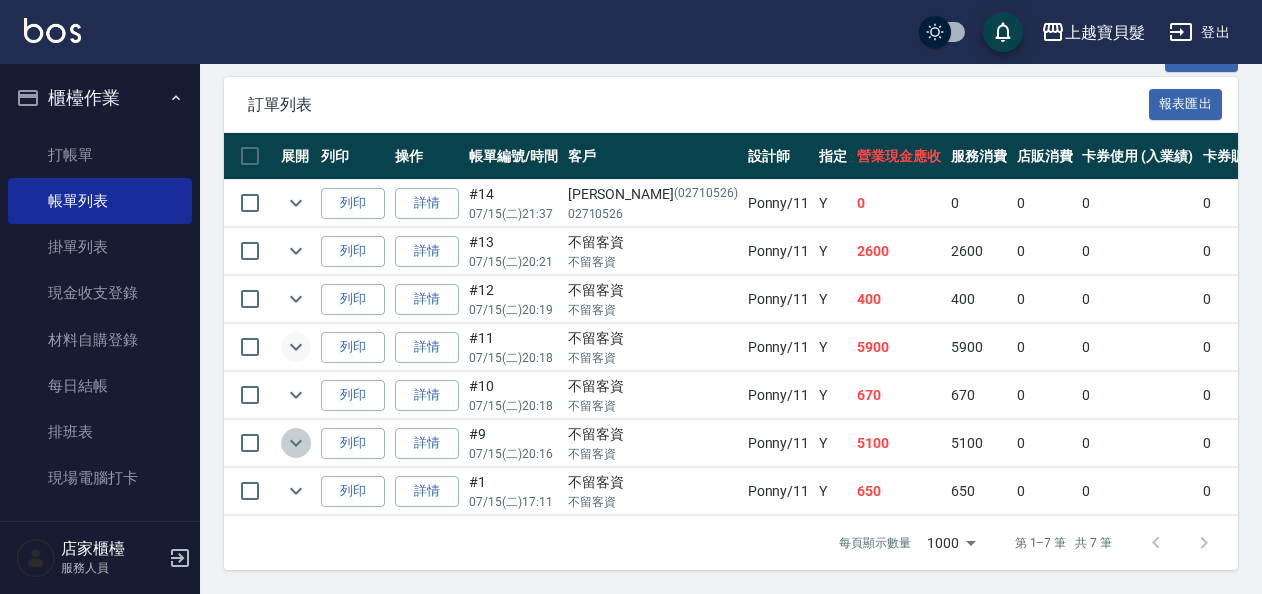 click 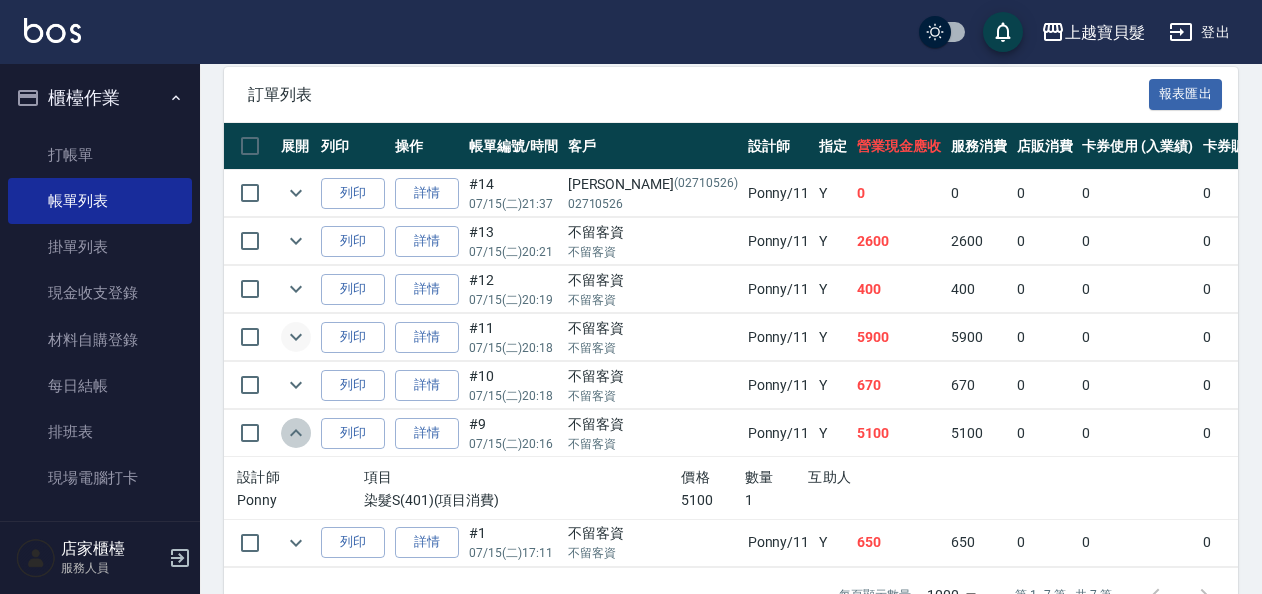 click 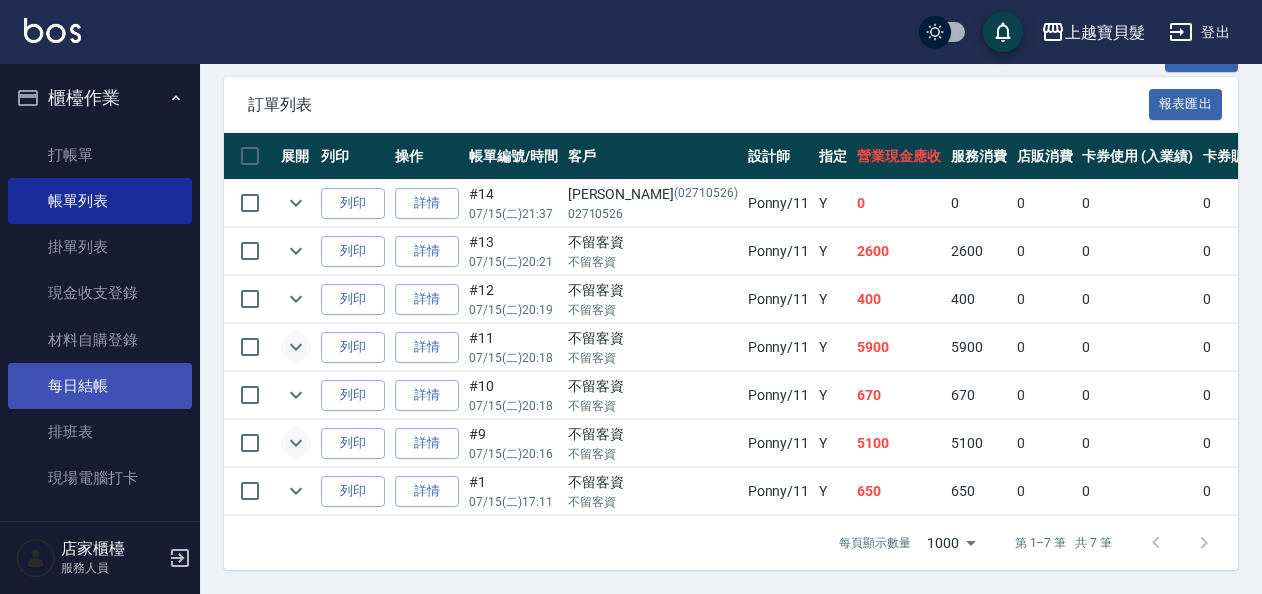 scroll, scrollTop: 218, scrollLeft: 0, axis: vertical 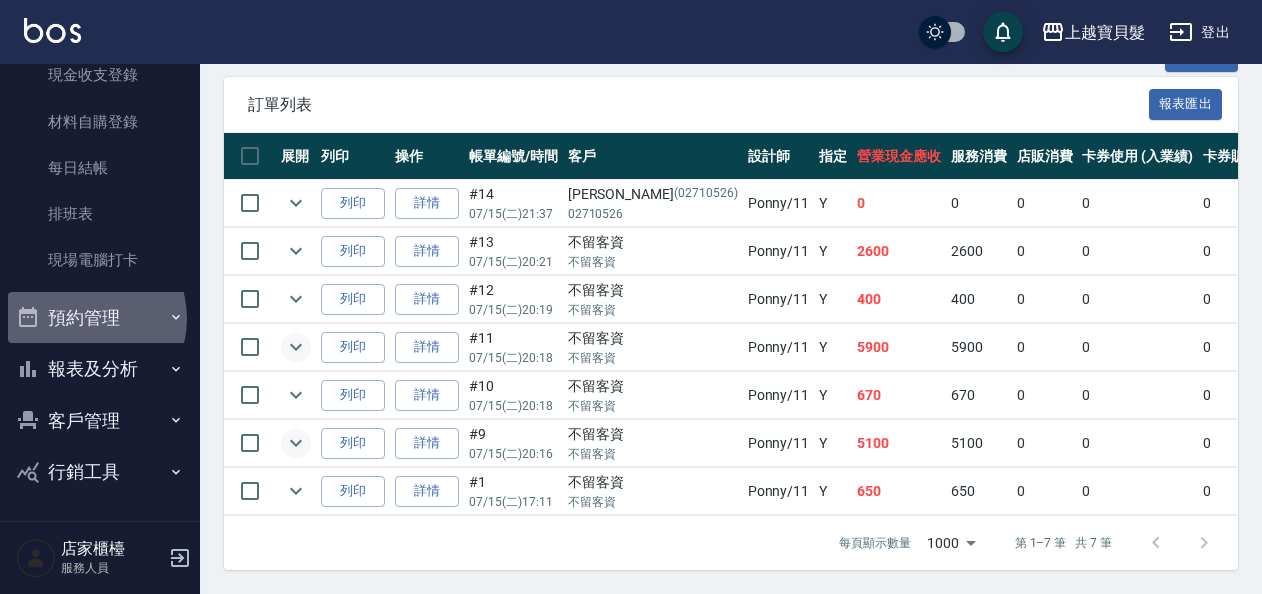 click on "預約管理" at bounding box center [100, 318] 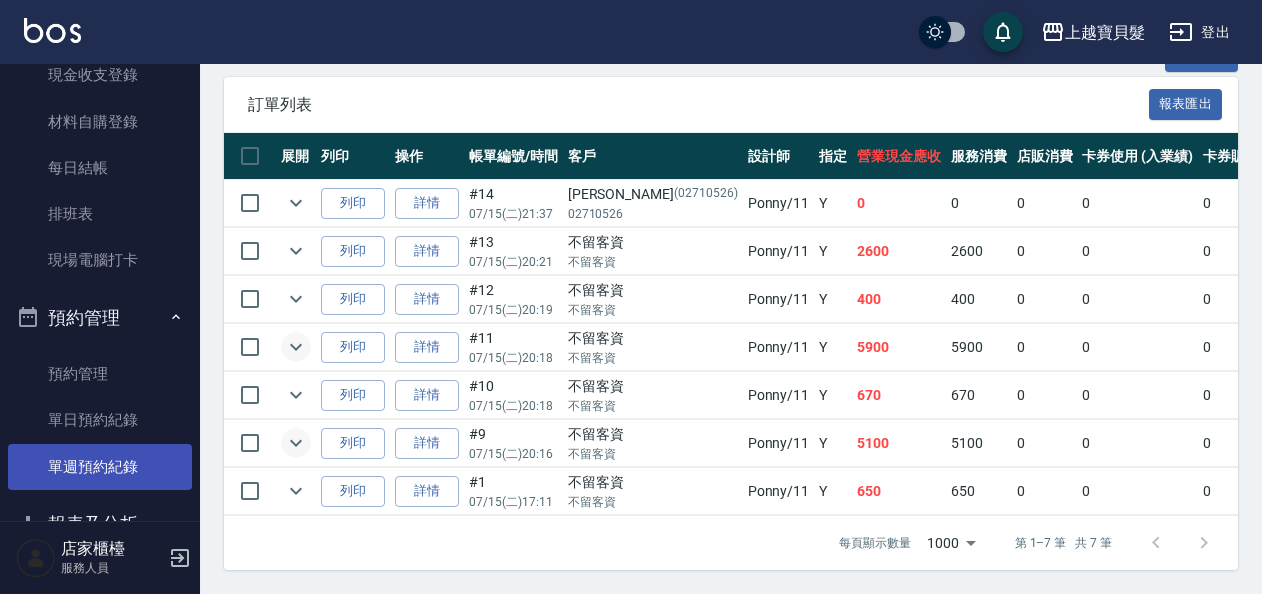 scroll, scrollTop: 372, scrollLeft: 0, axis: vertical 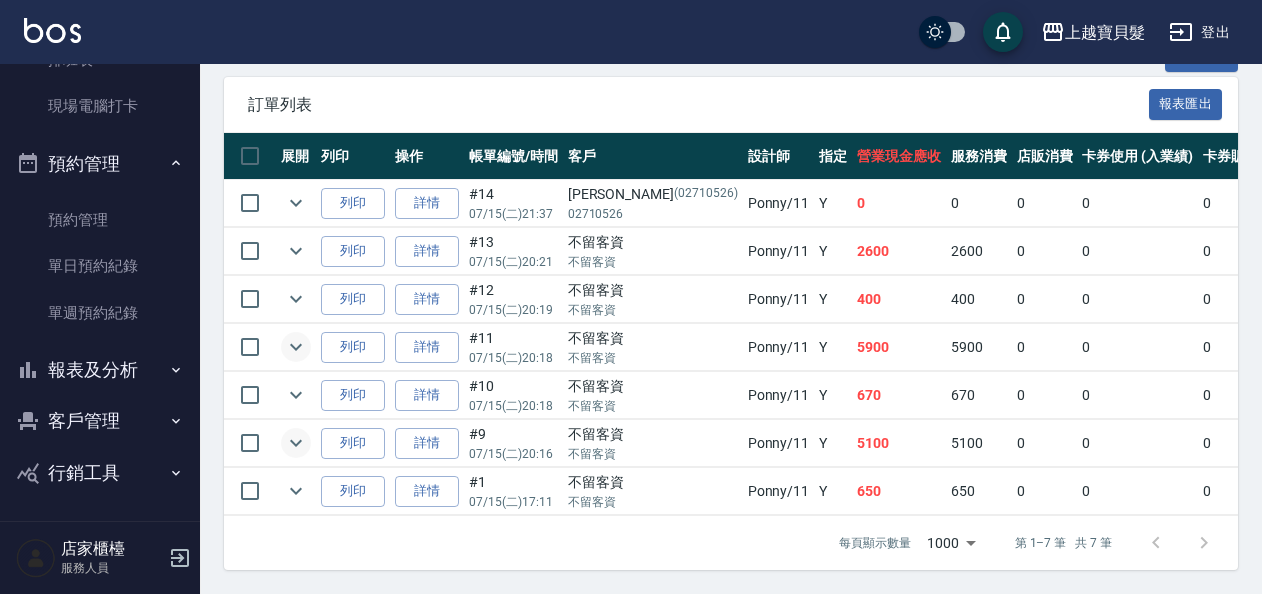 click on "報表及分析" at bounding box center [100, 370] 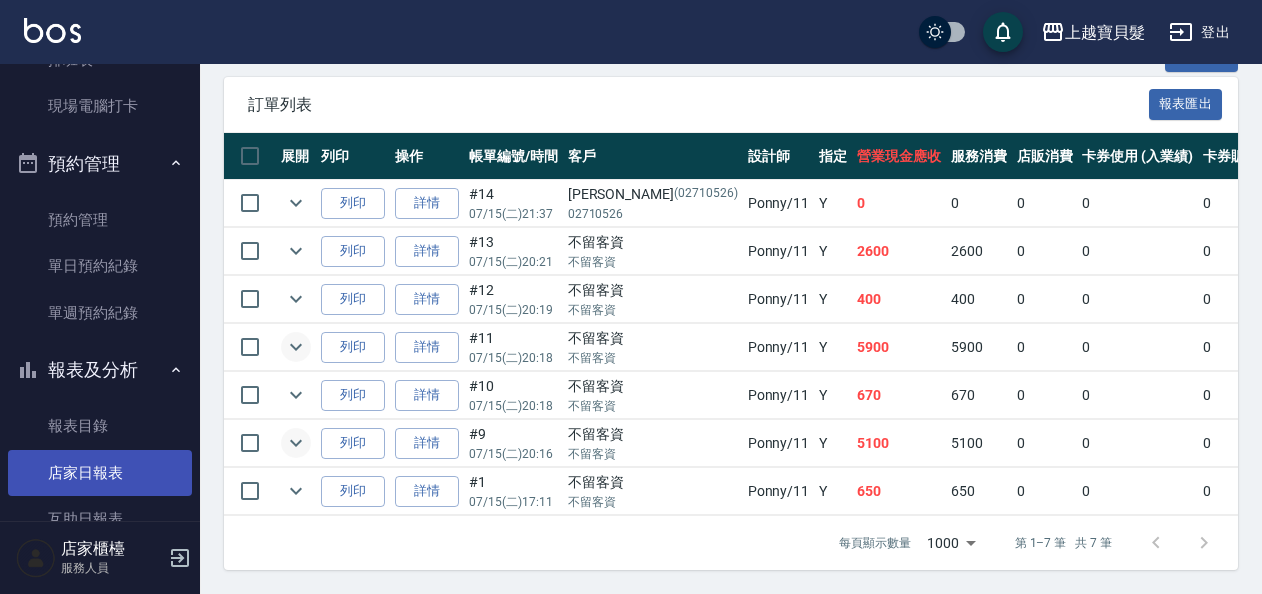 click on "店家日報表" at bounding box center [100, 473] 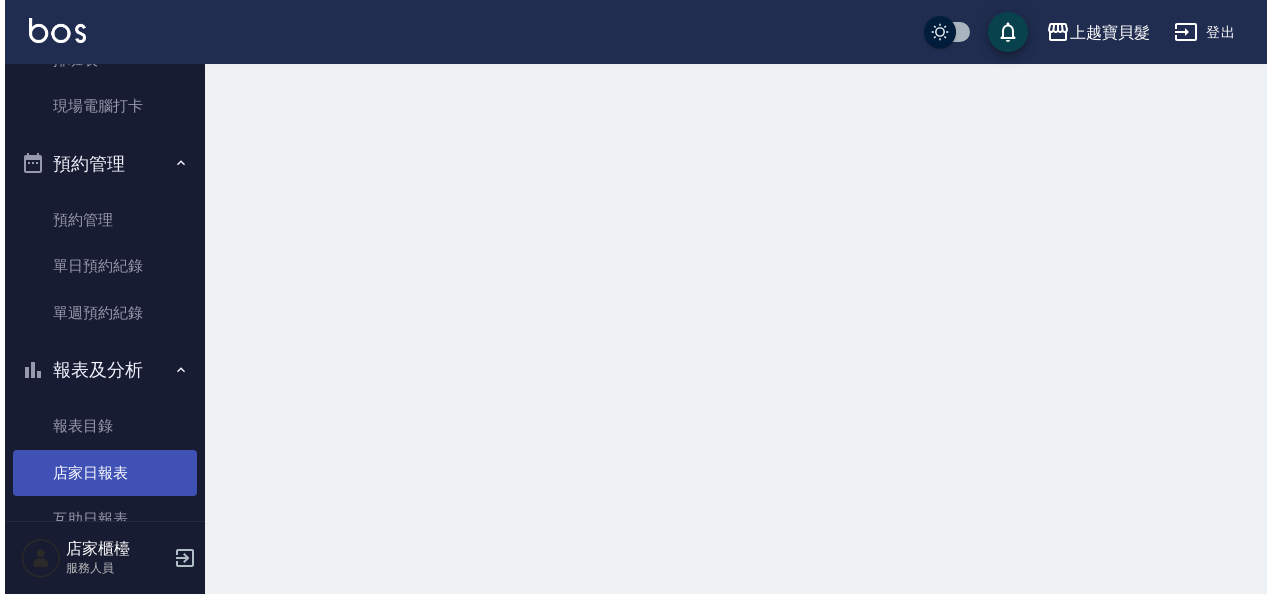 scroll, scrollTop: 0, scrollLeft: 0, axis: both 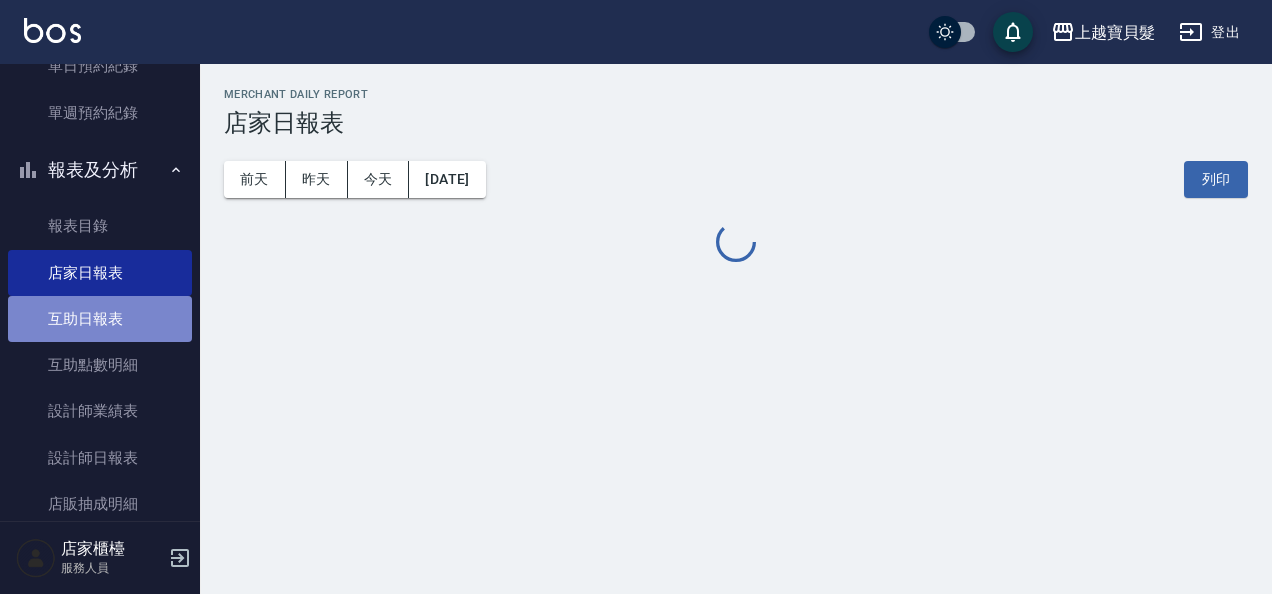click on "互助日報表" at bounding box center (100, 319) 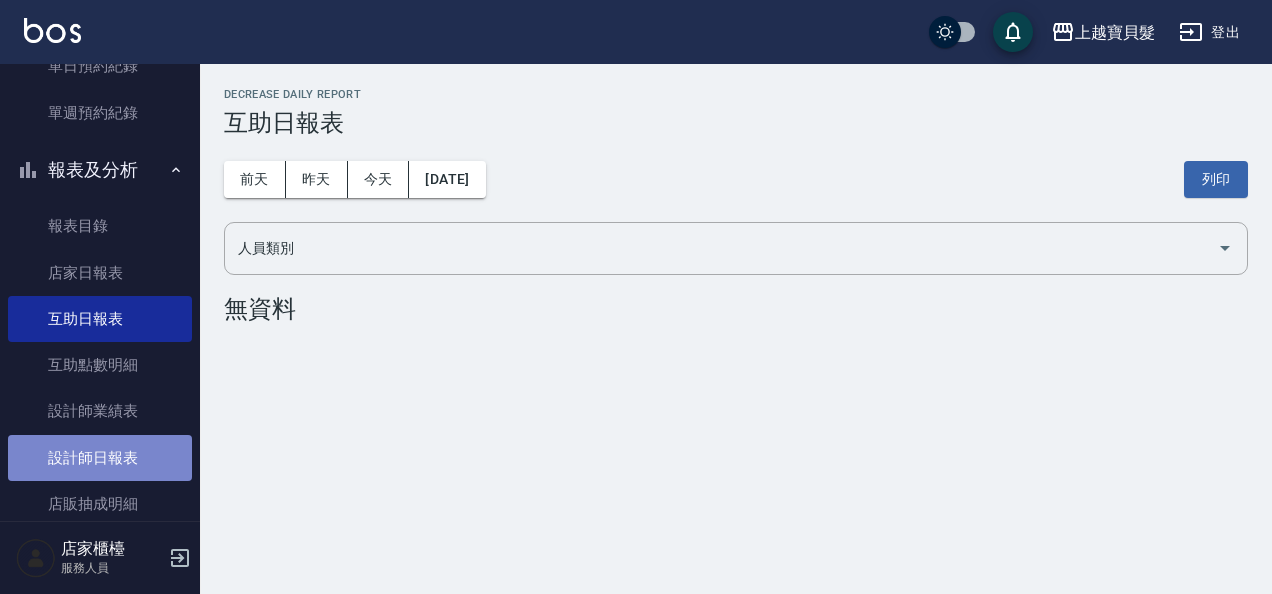 click on "設計師日報表" at bounding box center [100, 458] 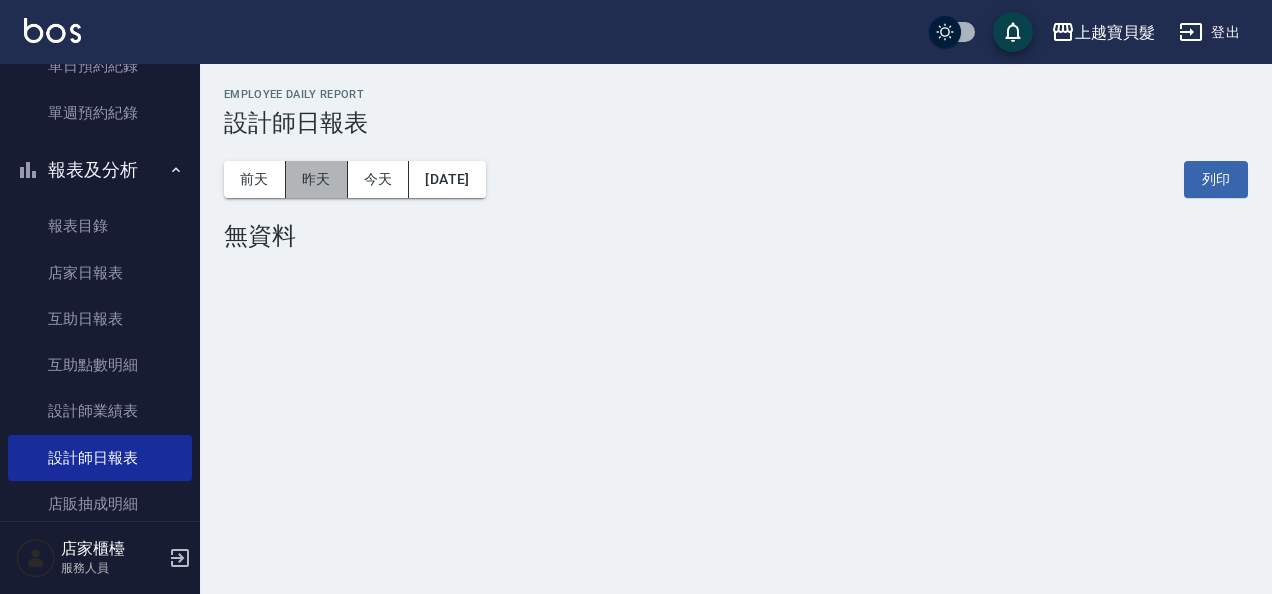 click on "昨天" at bounding box center (317, 179) 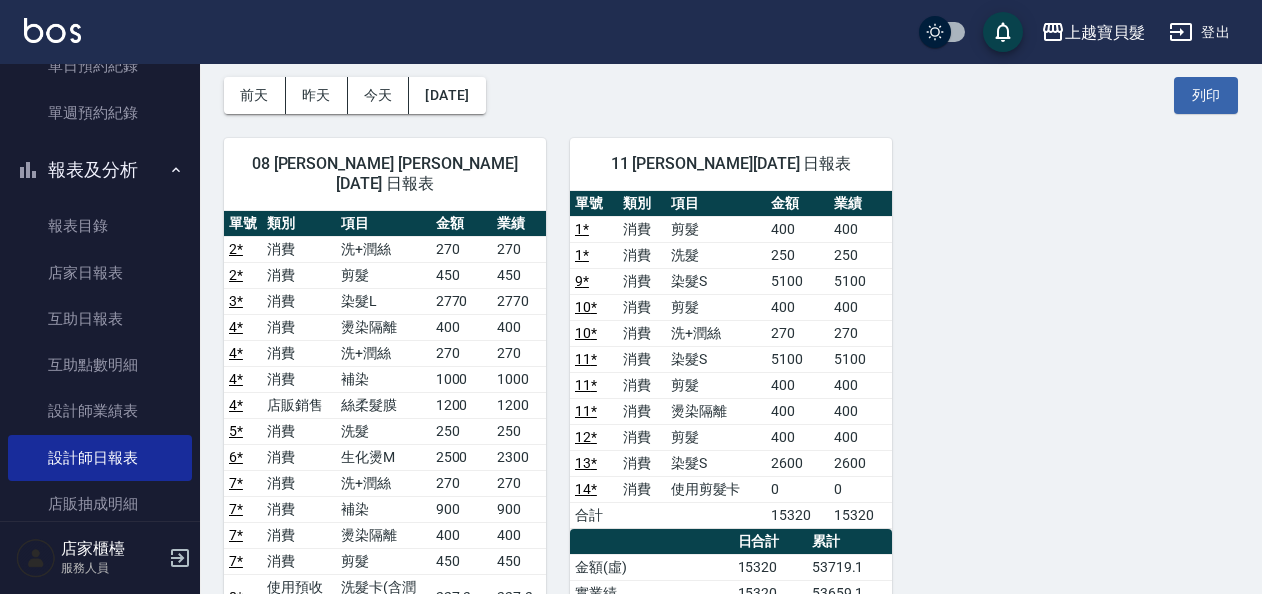 scroll, scrollTop: 0, scrollLeft: 0, axis: both 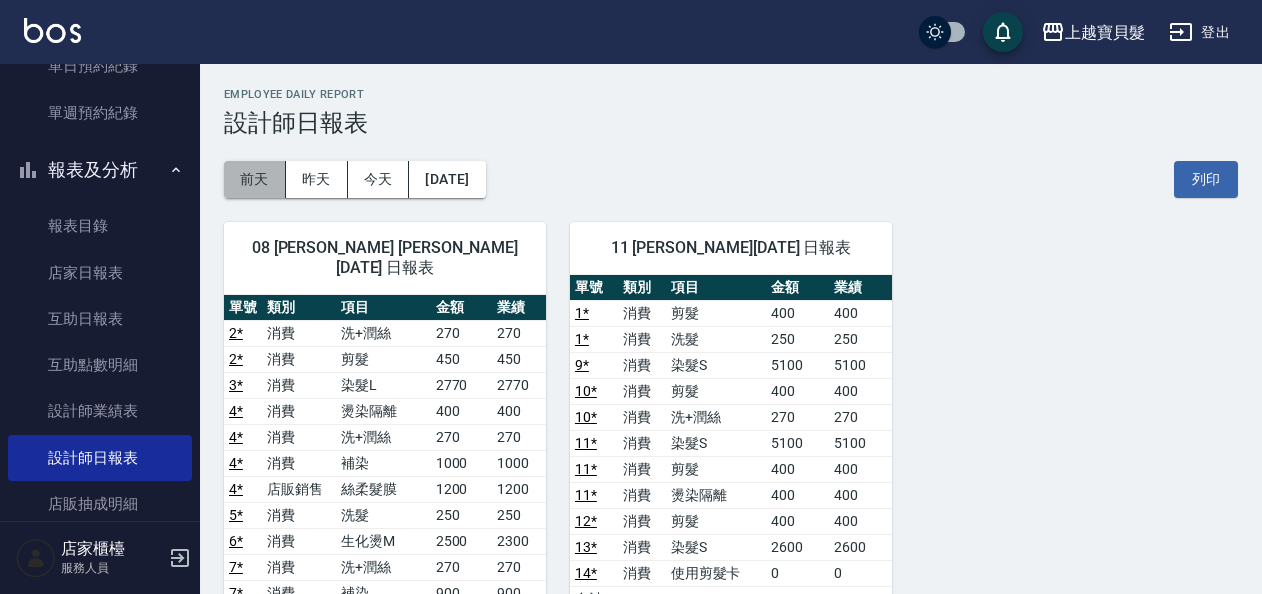 click on "前天" at bounding box center [255, 179] 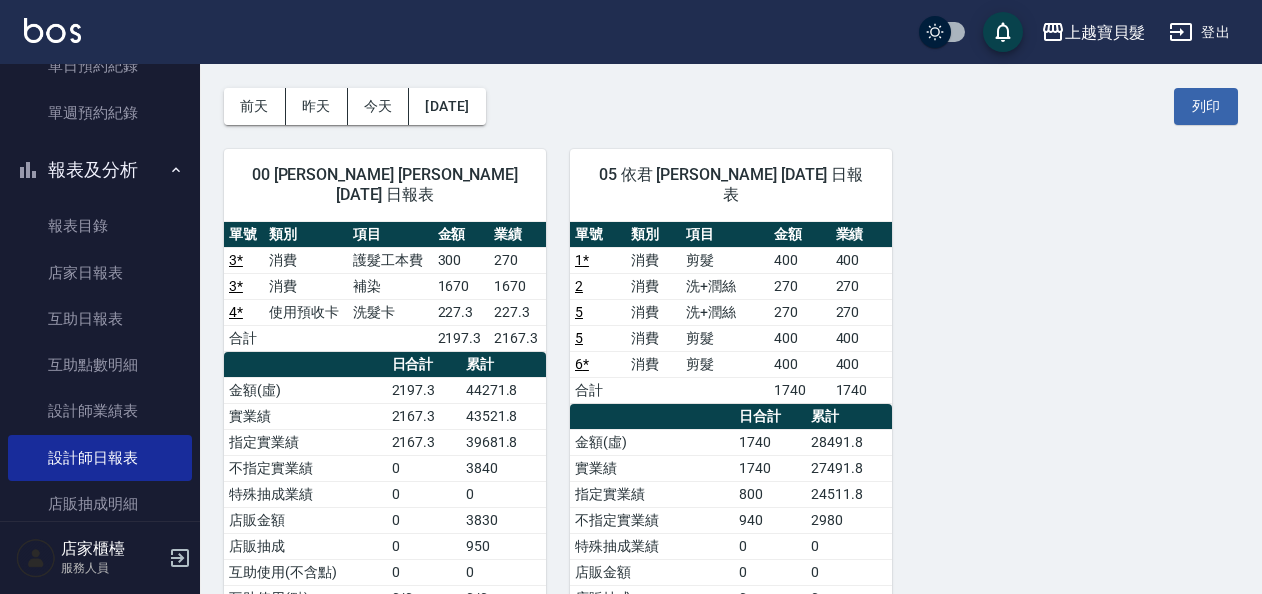 scroll, scrollTop: 100, scrollLeft: 0, axis: vertical 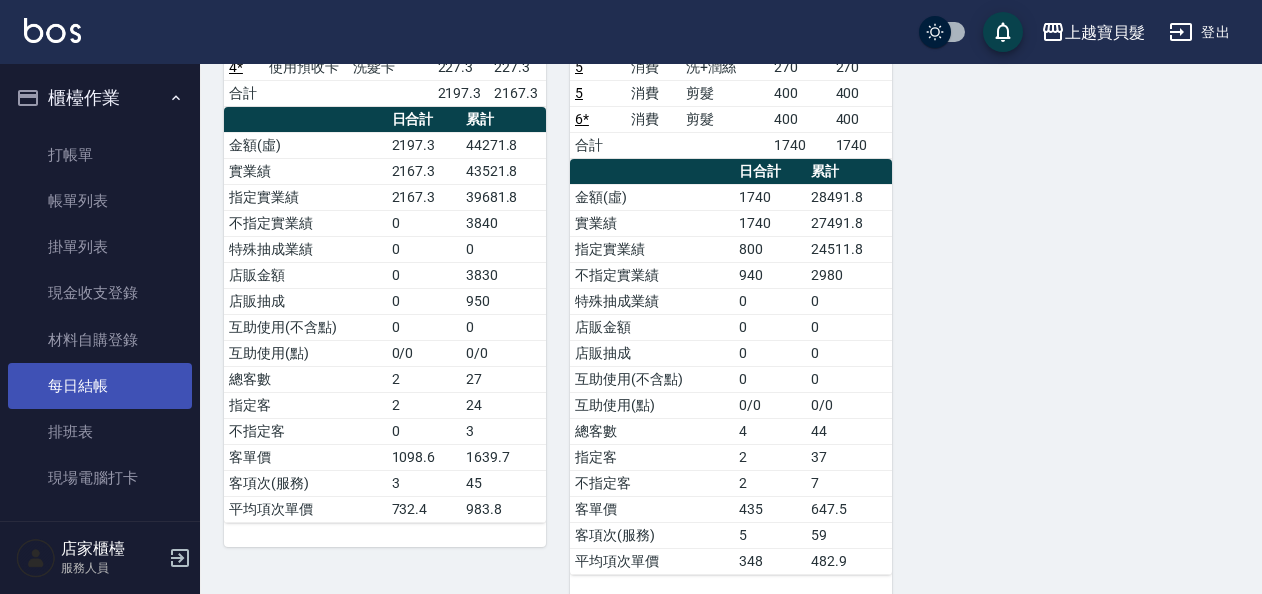 click on "每日結帳" at bounding box center (100, 386) 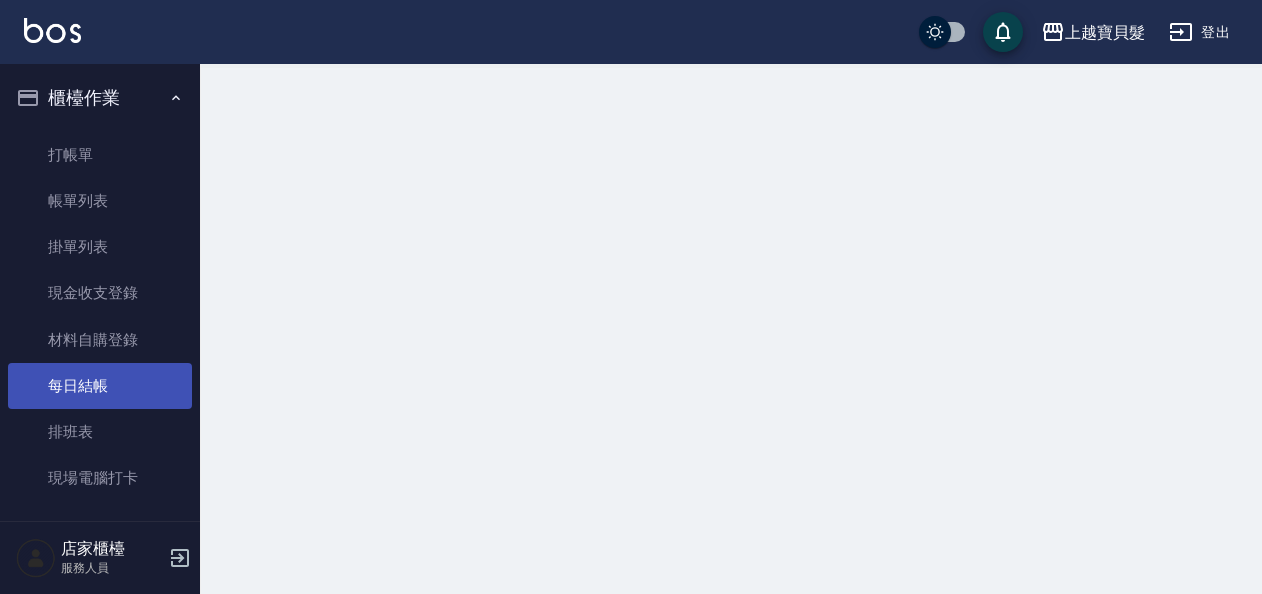 scroll, scrollTop: 0, scrollLeft: 0, axis: both 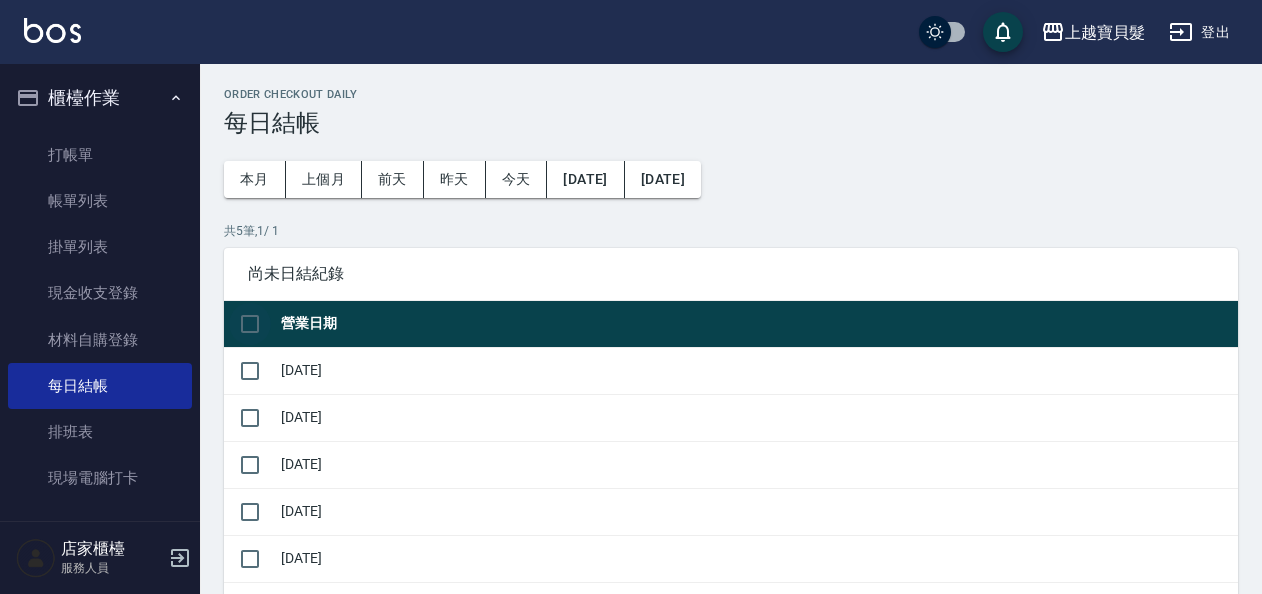 click at bounding box center (250, 324) 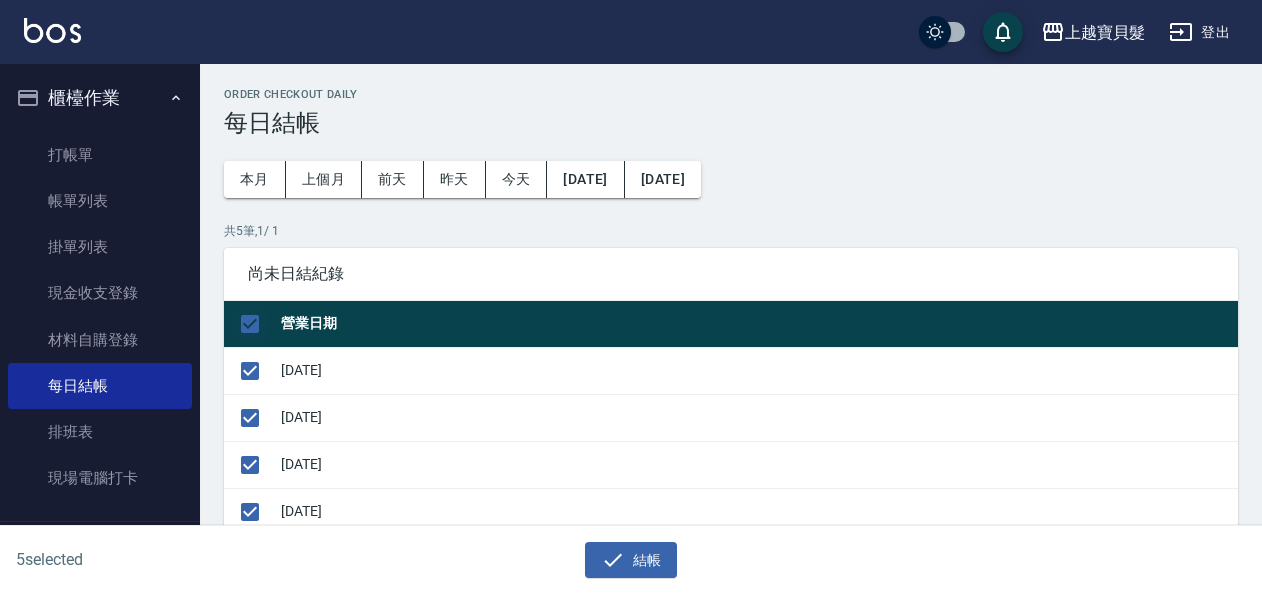 checkbox on "true" 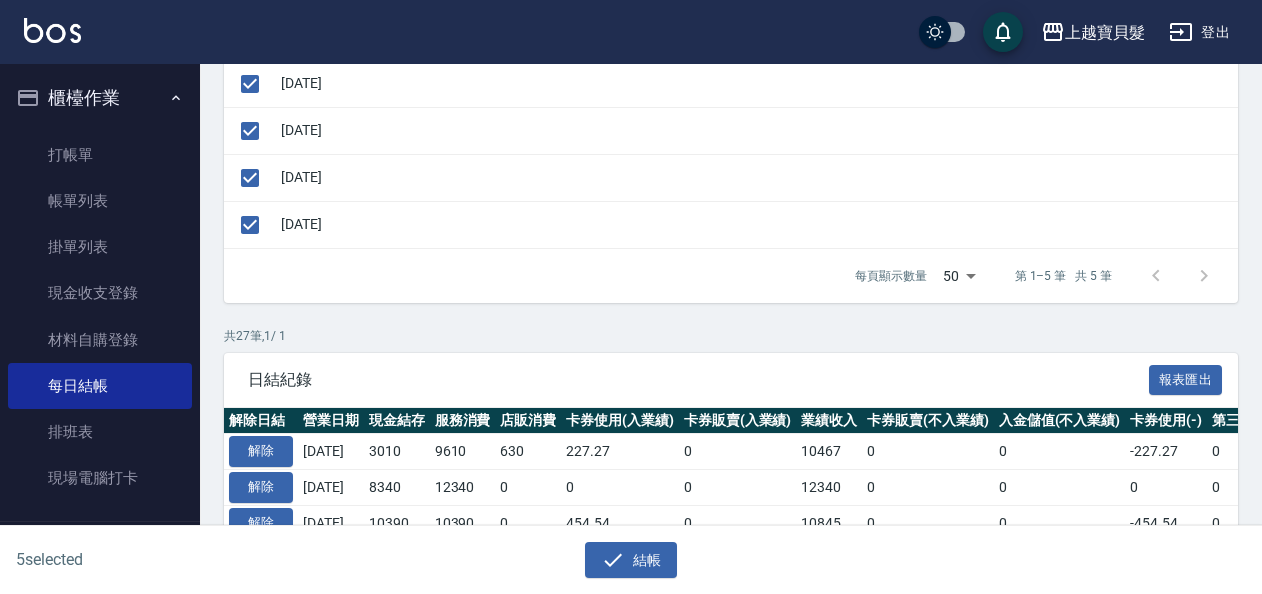 scroll, scrollTop: 400, scrollLeft: 0, axis: vertical 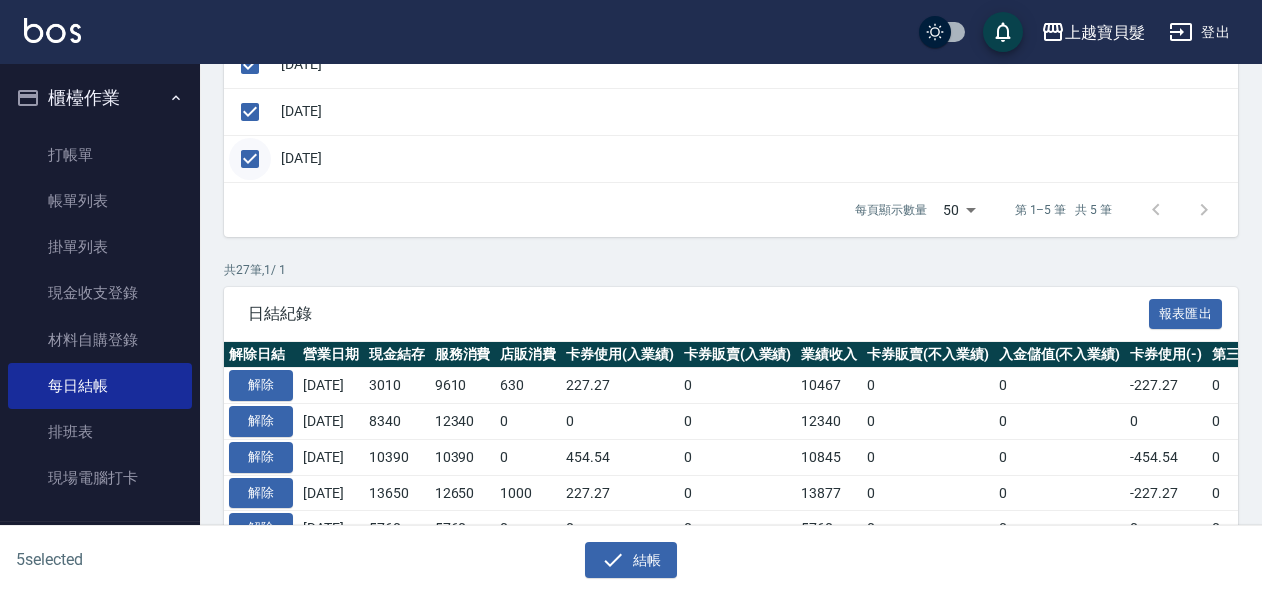 click at bounding box center [250, 159] 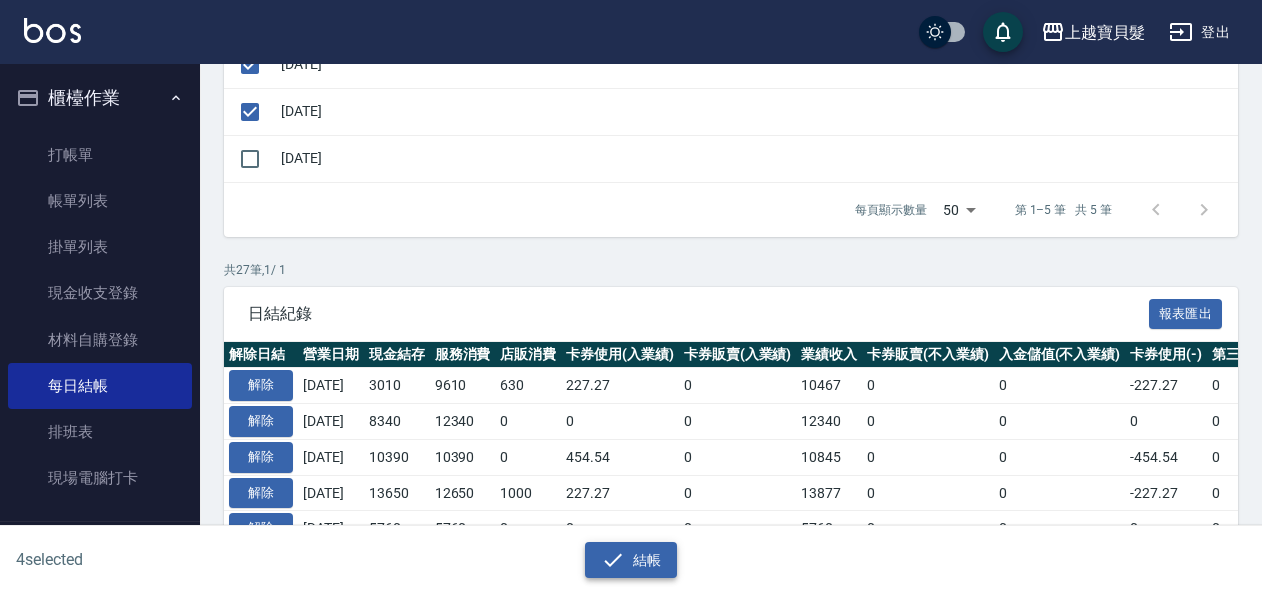 click on "結帳" at bounding box center (631, 560) 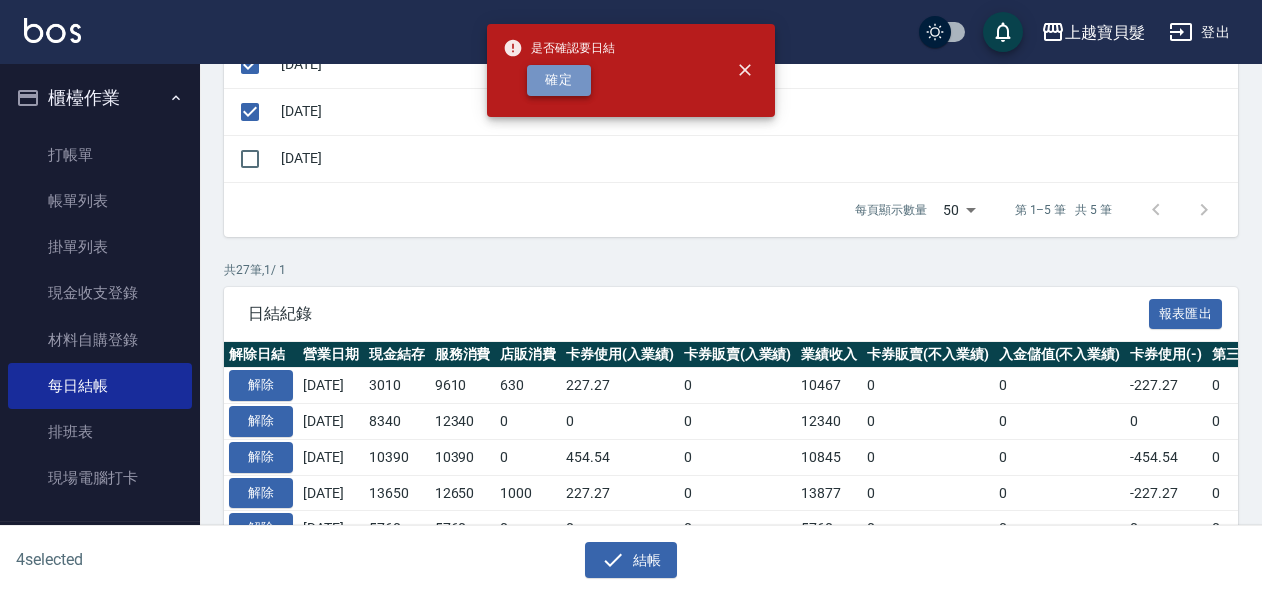 click on "確定" at bounding box center (559, 80) 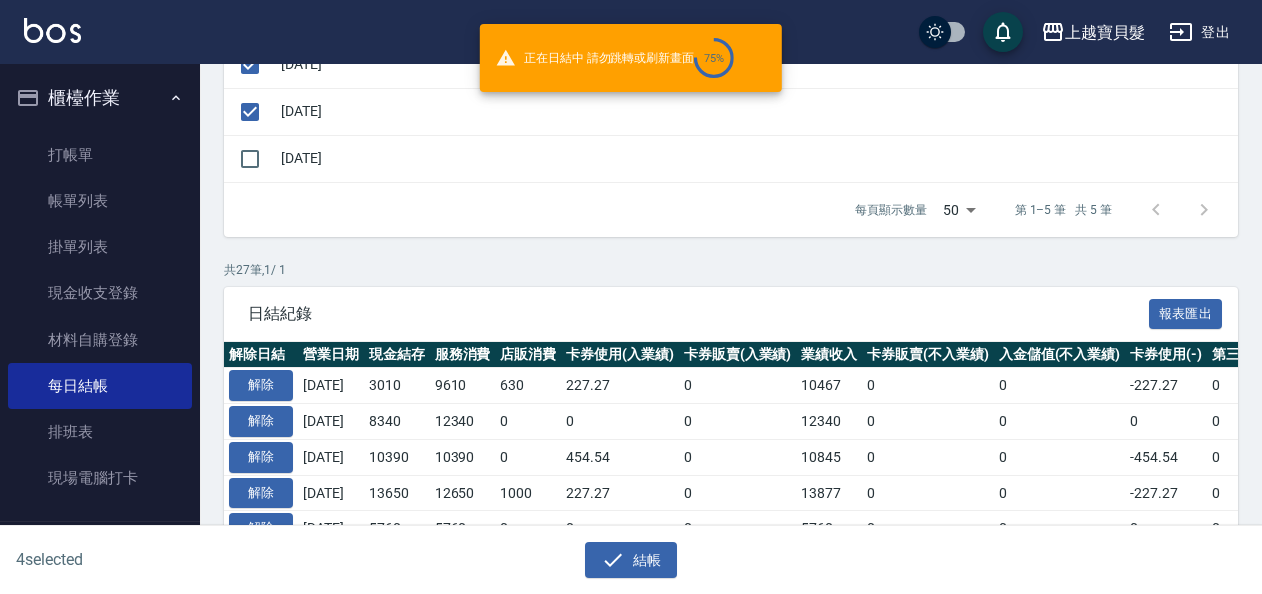 checkbox on "false" 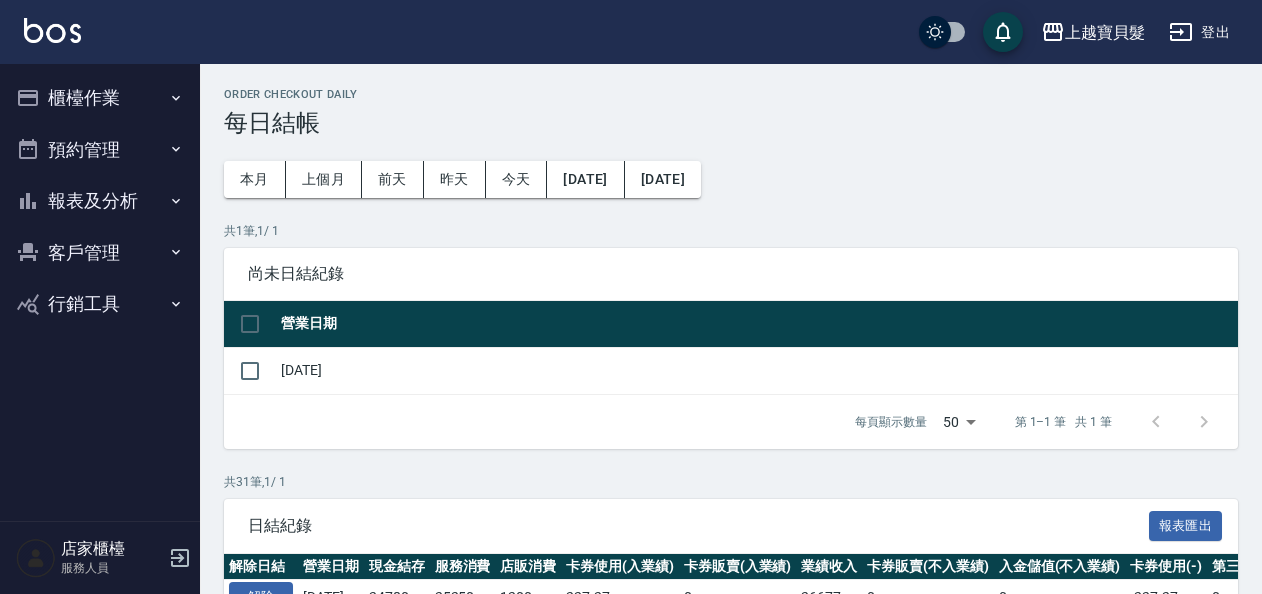 scroll, scrollTop: 400, scrollLeft: 0, axis: vertical 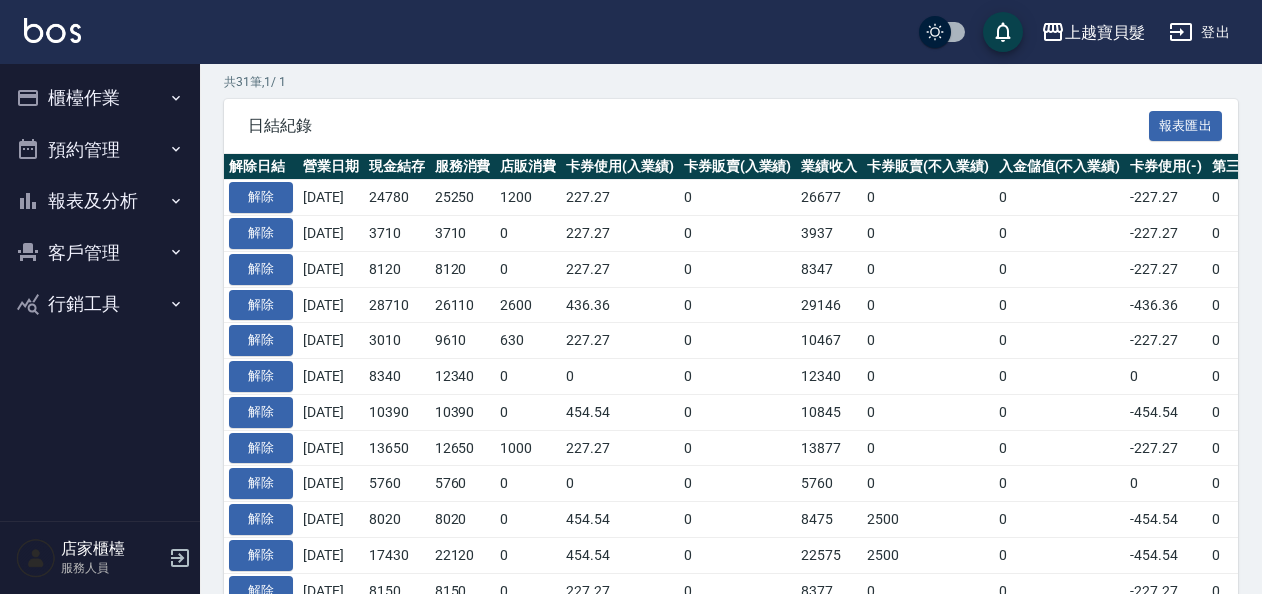 click on "櫃檯作業" at bounding box center (100, 98) 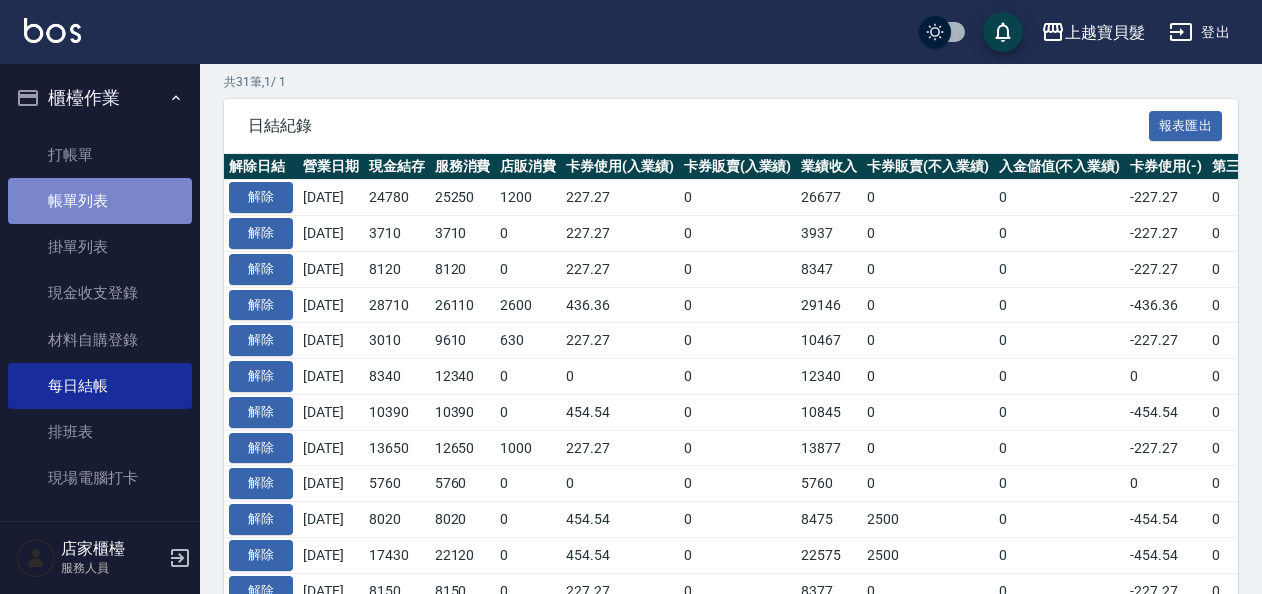 click on "帳單列表" at bounding box center [100, 201] 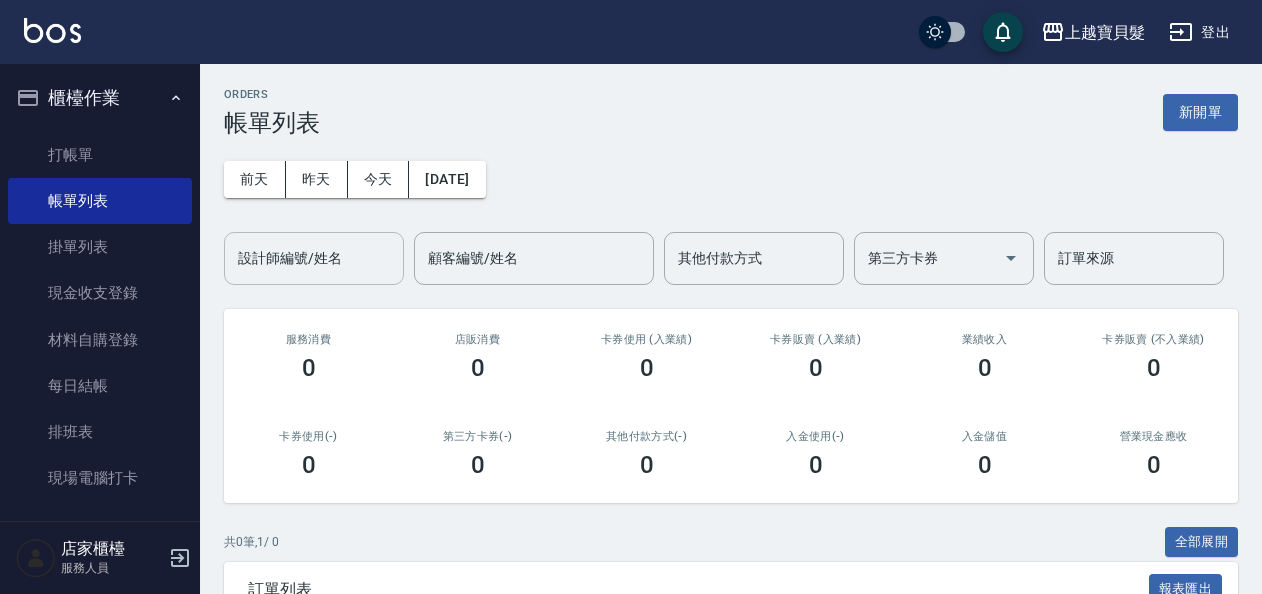 click on "設計師編號/姓名" at bounding box center (314, 258) 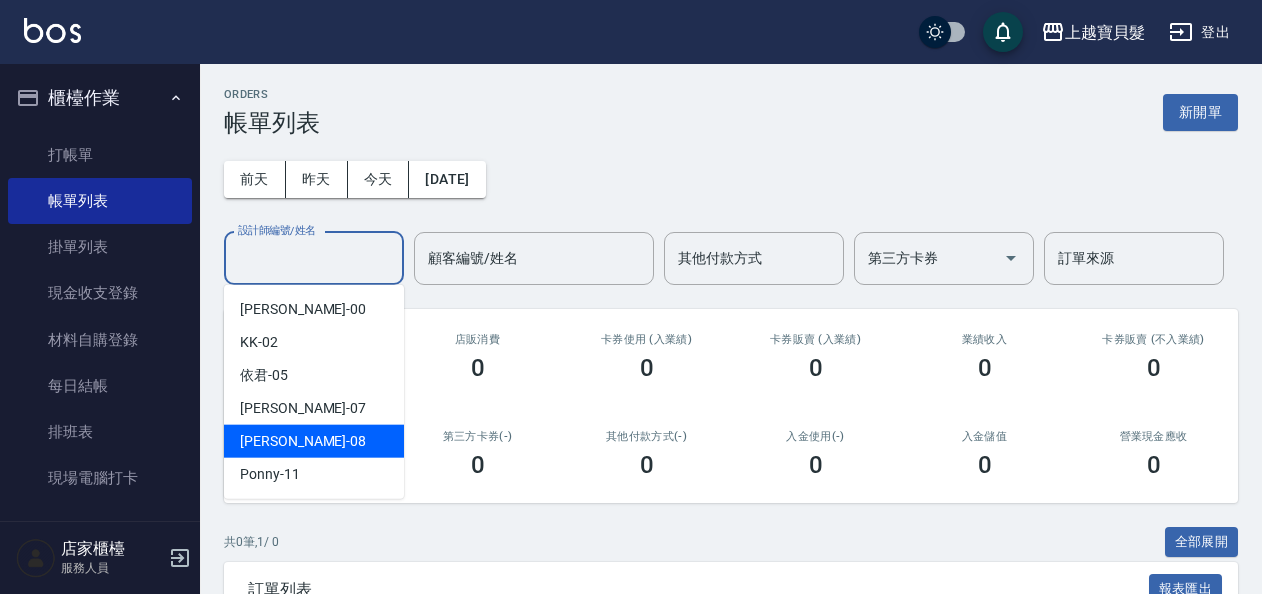 click on "[PERSON_NAME] -08" at bounding box center (314, 441) 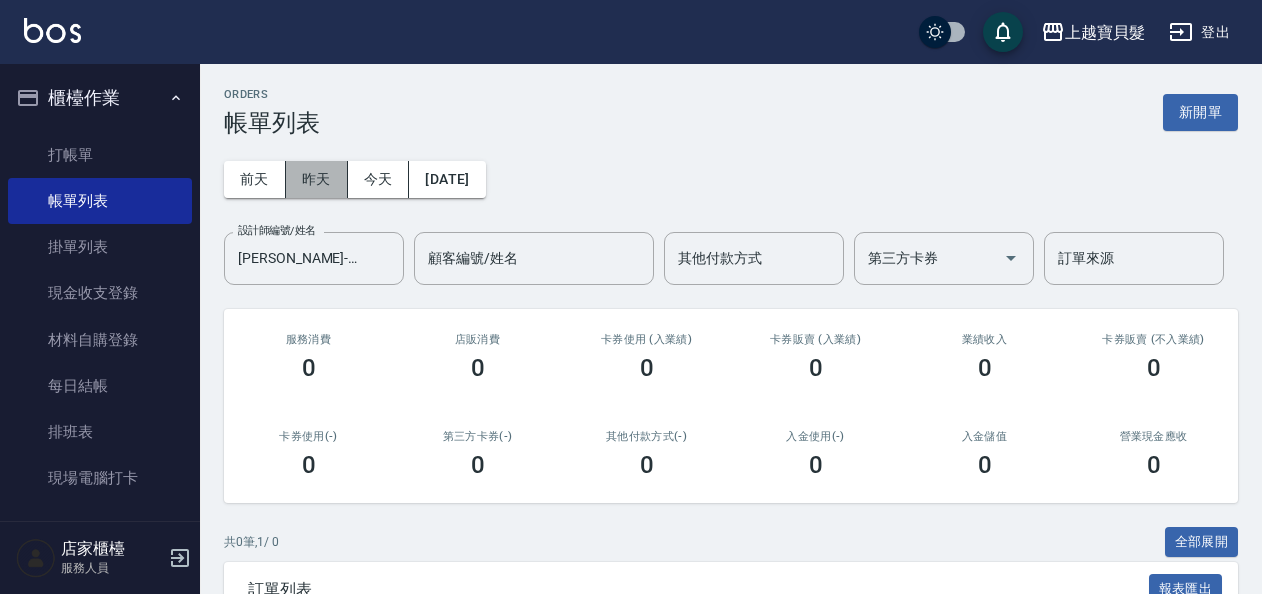 click on "昨天" at bounding box center [317, 179] 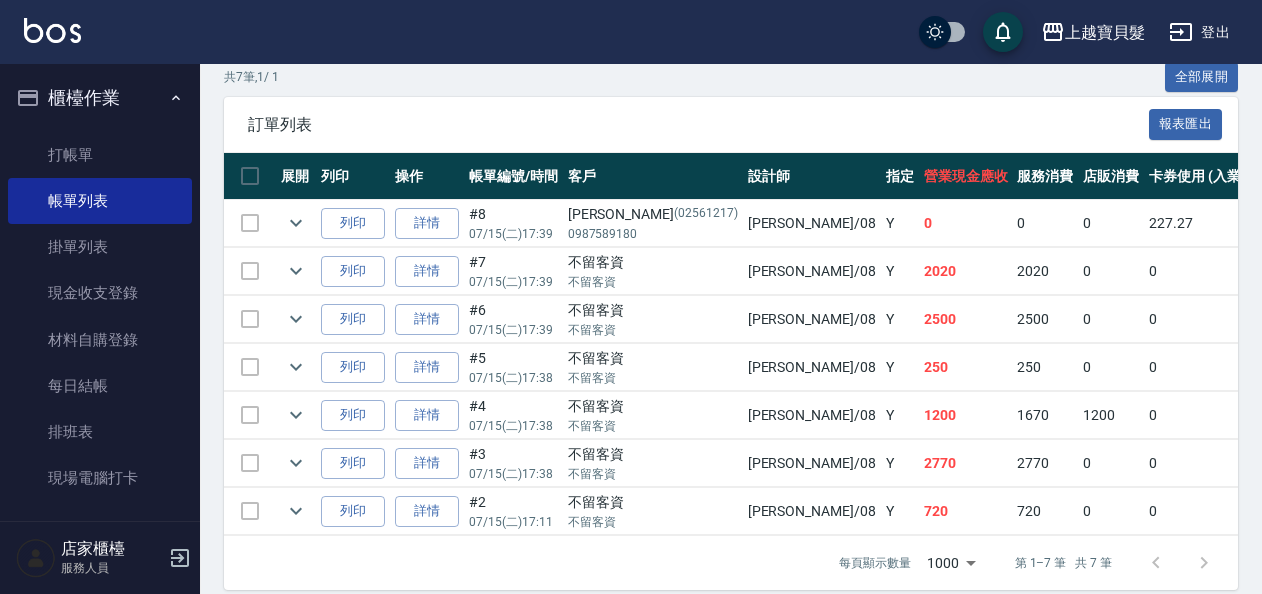 scroll, scrollTop: 495, scrollLeft: 0, axis: vertical 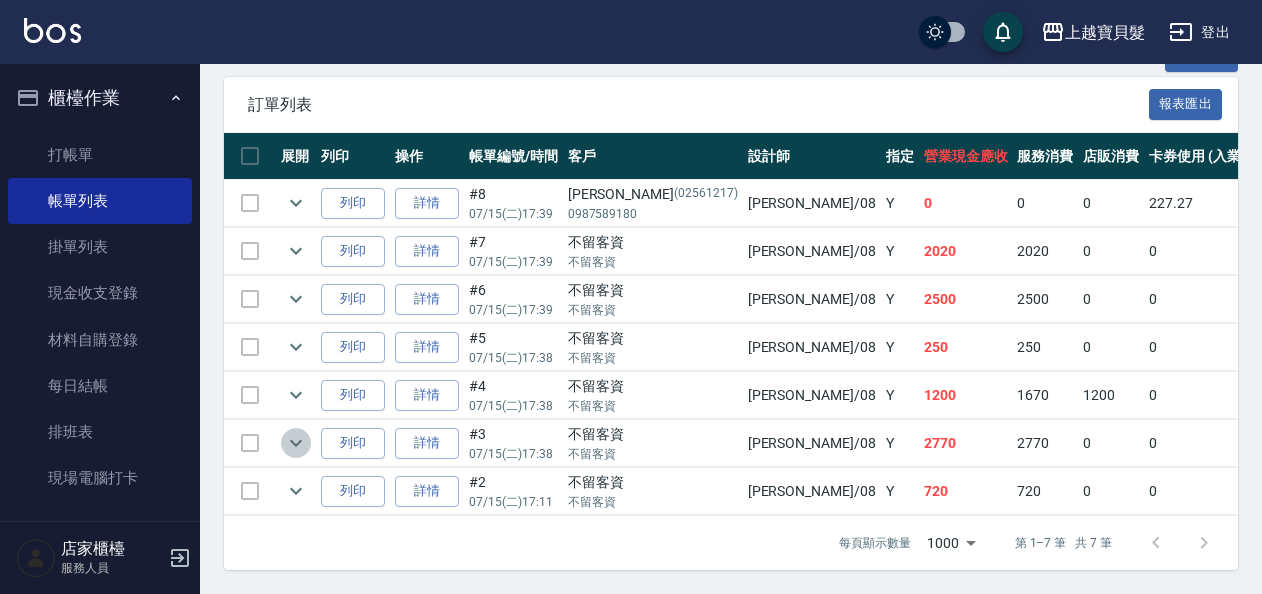 click at bounding box center [296, 443] 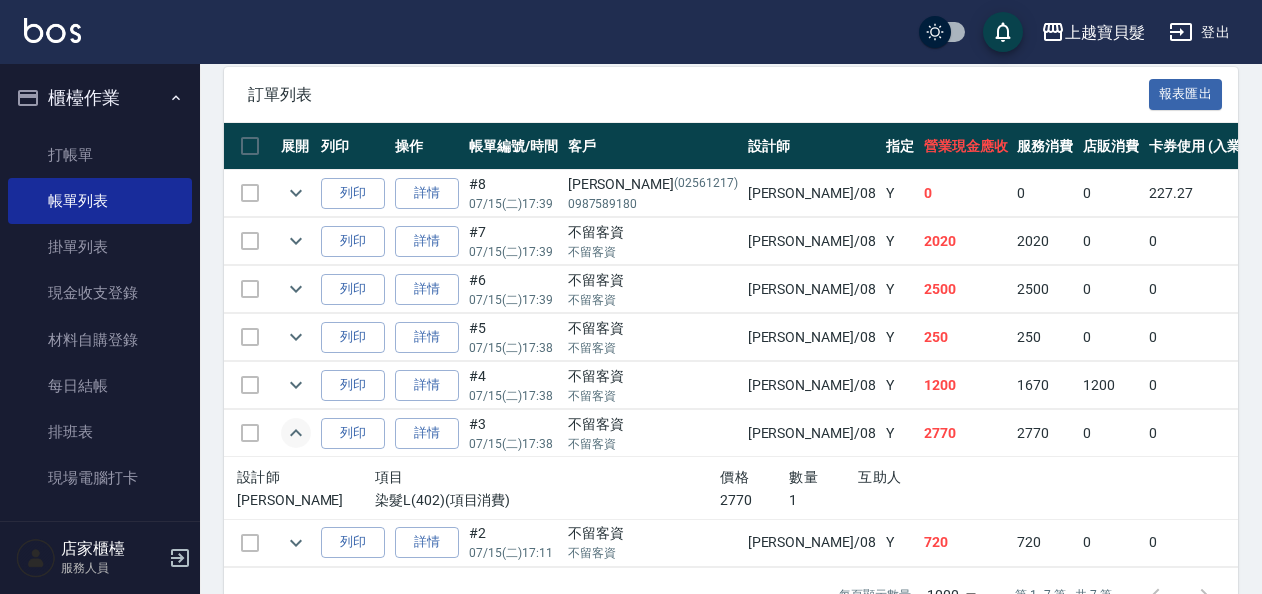 click at bounding box center [296, 433] 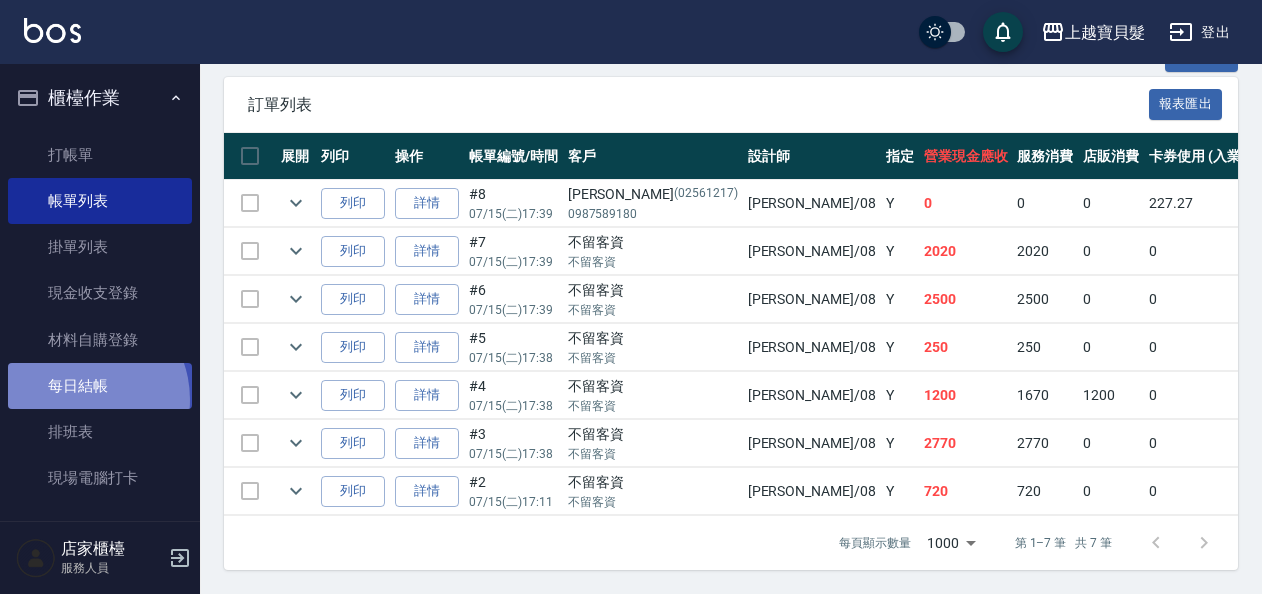 click on "每日結帳" at bounding box center (100, 386) 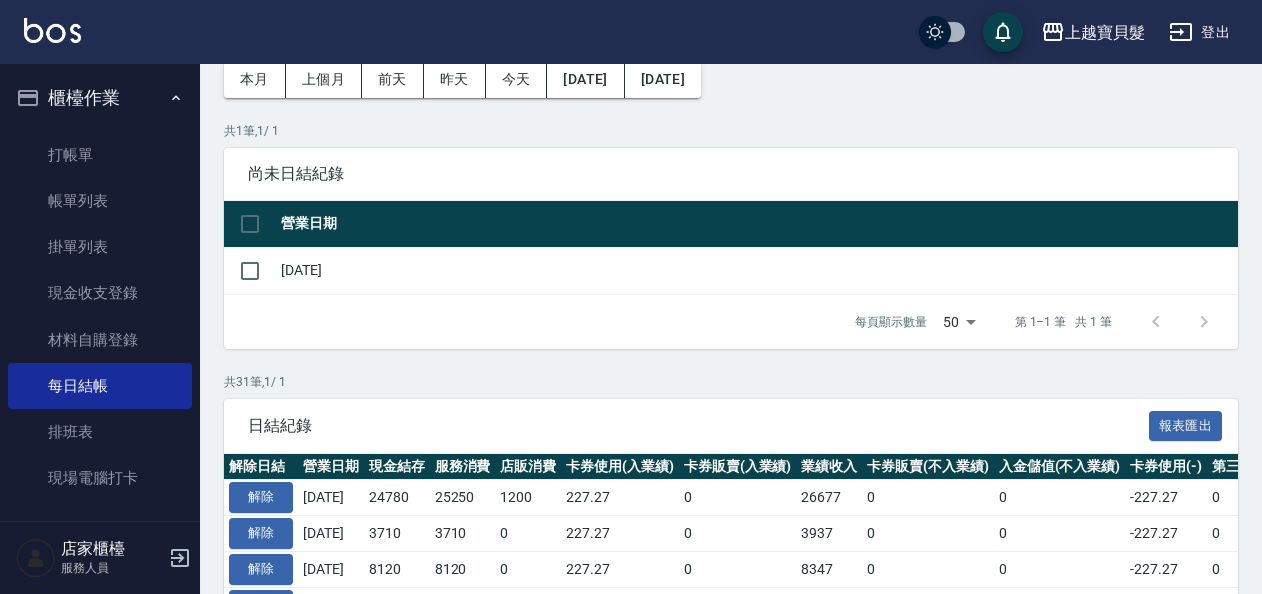 scroll, scrollTop: 300, scrollLeft: 0, axis: vertical 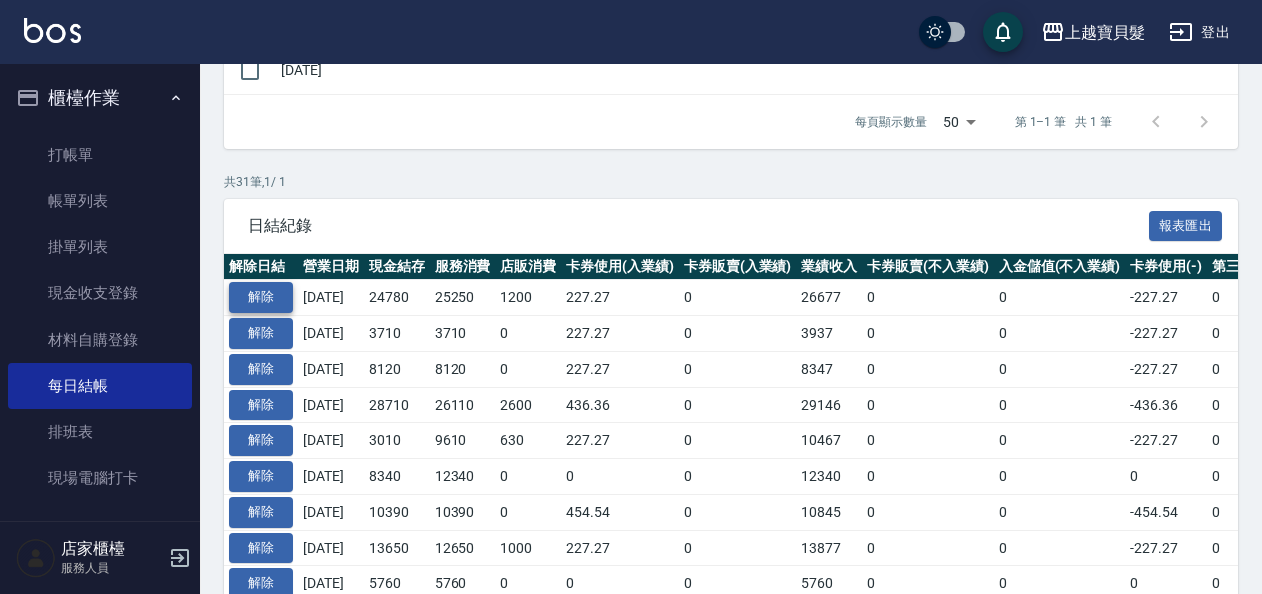 click on "解除" at bounding box center (261, 297) 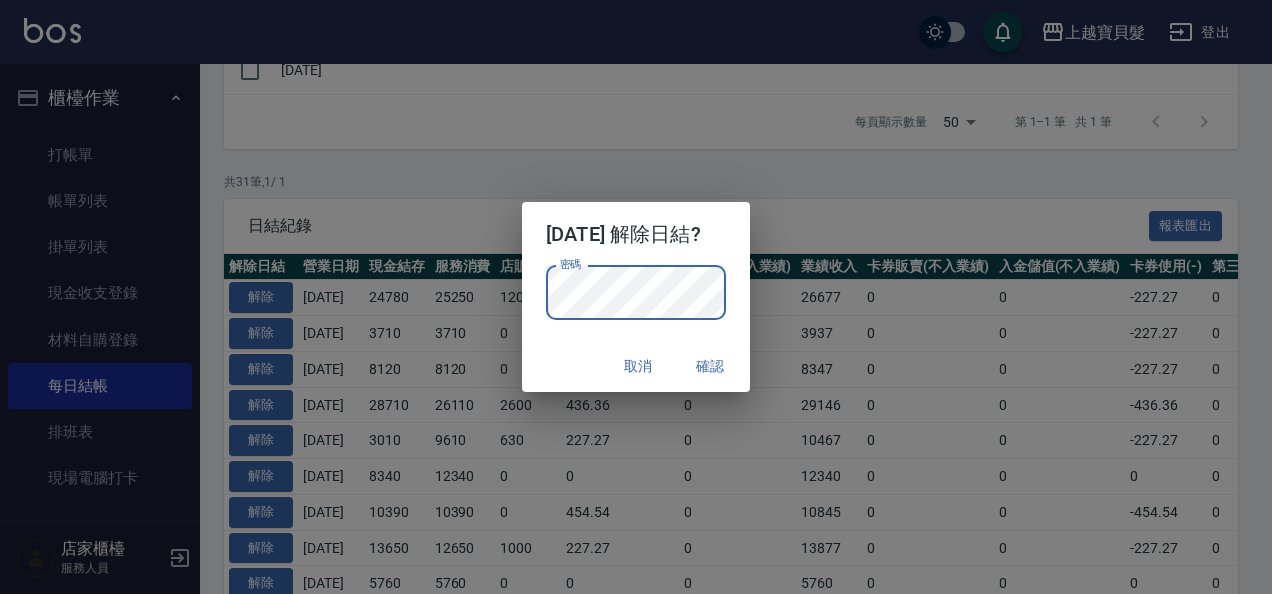 click on "確認" at bounding box center [710, 366] 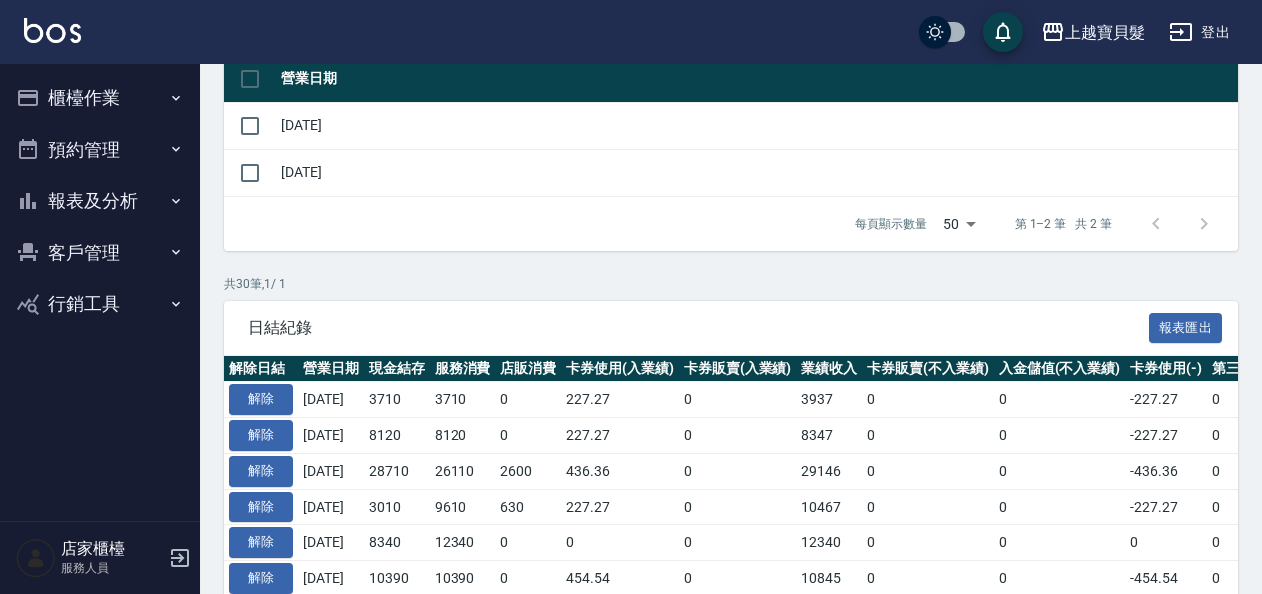 scroll, scrollTop: 200, scrollLeft: 0, axis: vertical 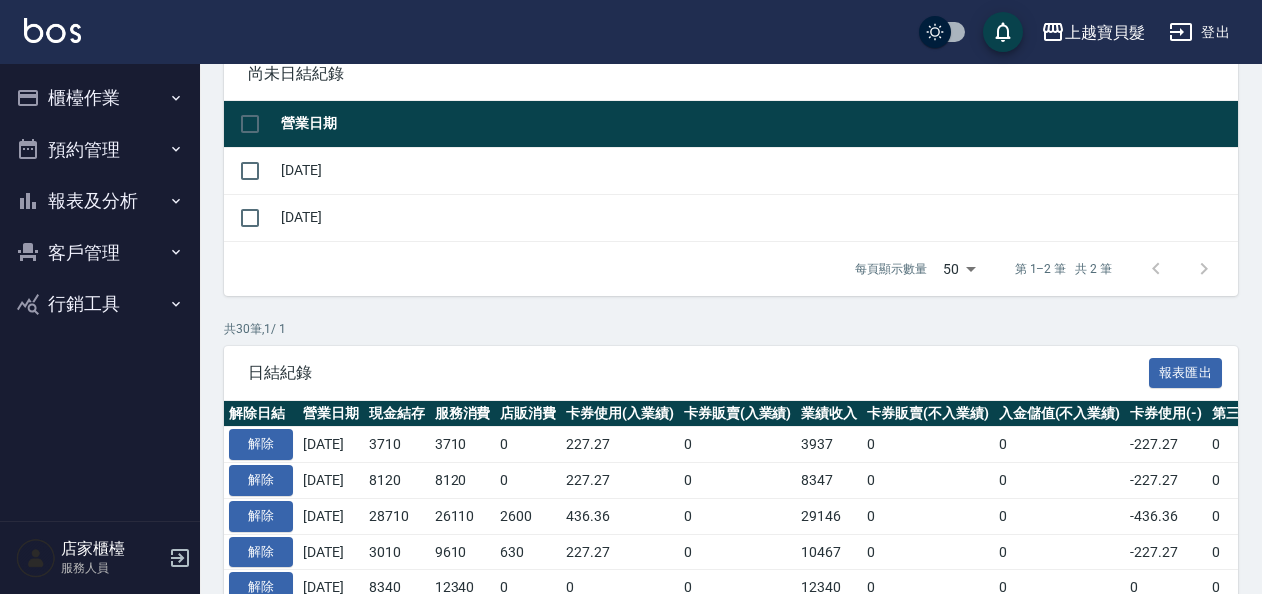 click 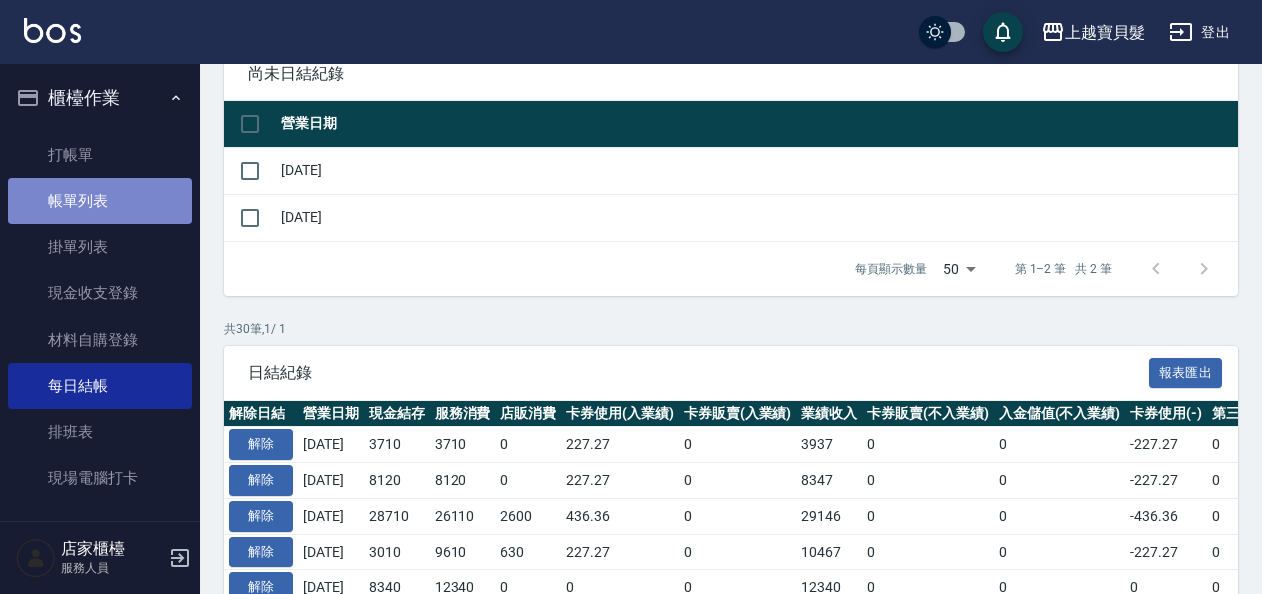 click on "帳單列表" at bounding box center (100, 201) 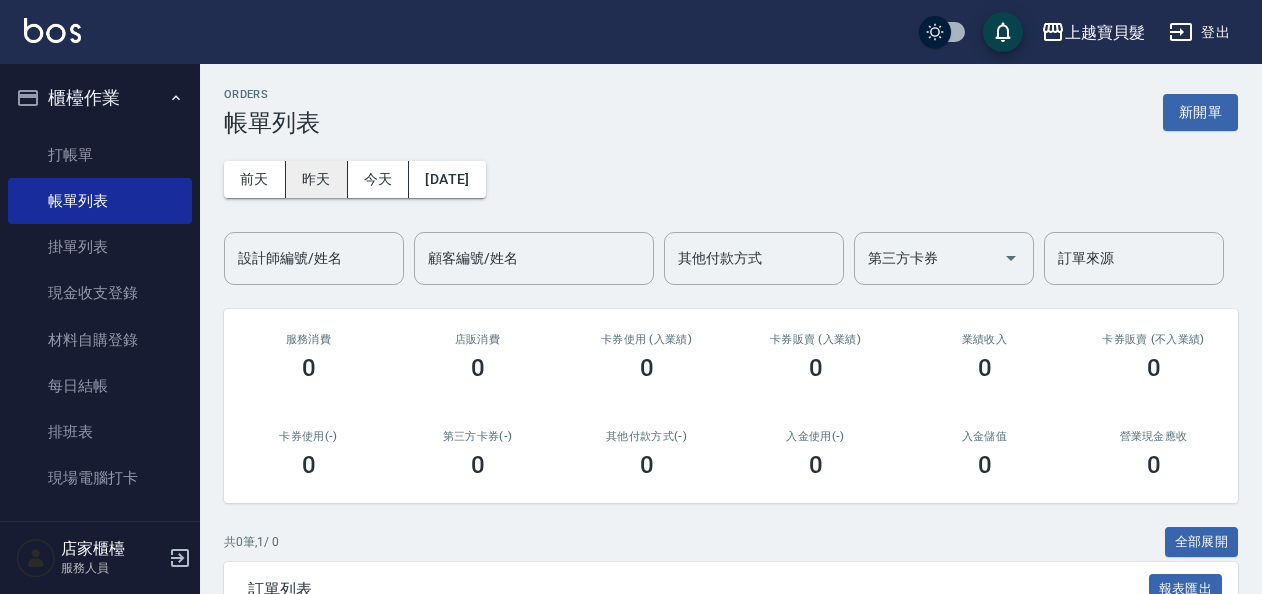 click on "昨天" at bounding box center (317, 179) 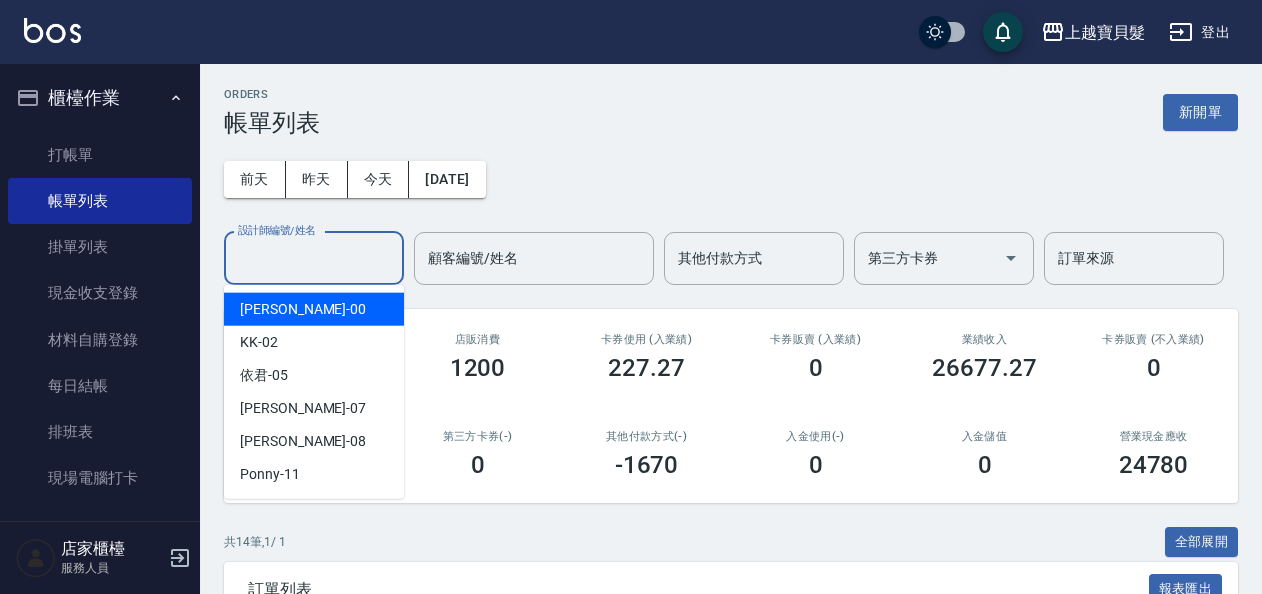 click on "設計師編號/姓名" at bounding box center (314, 258) 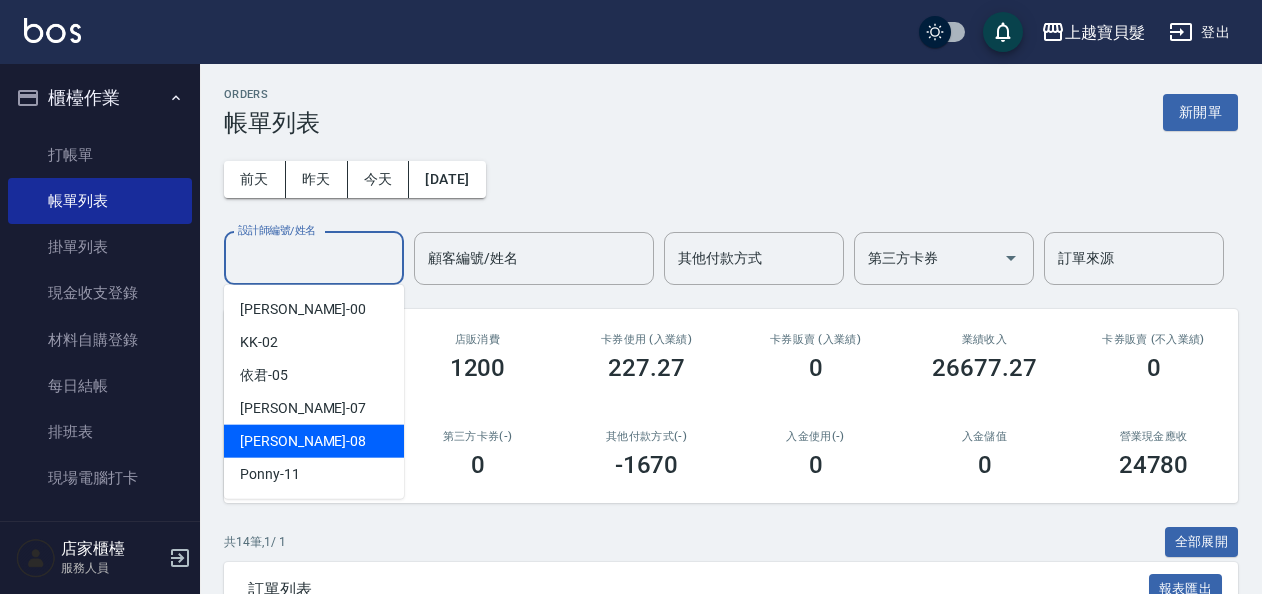 click on "[PERSON_NAME] -08" at bounding box center [314, 441] 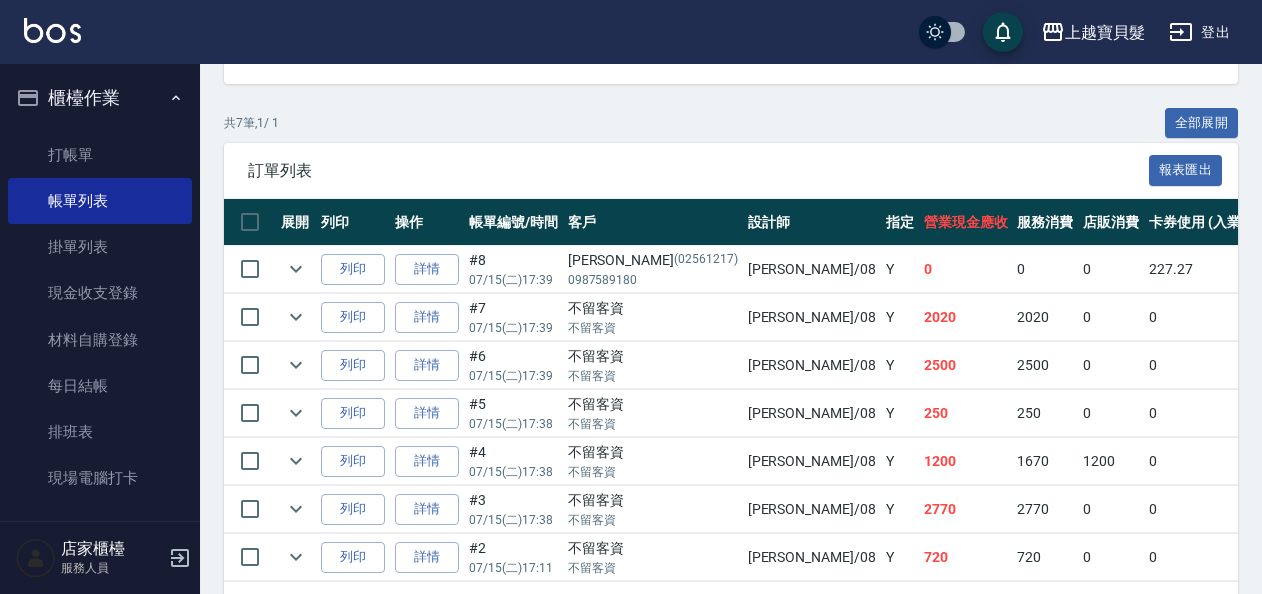 scroll, scrollTop: 495, scrollLeft: 0, axis: vertical 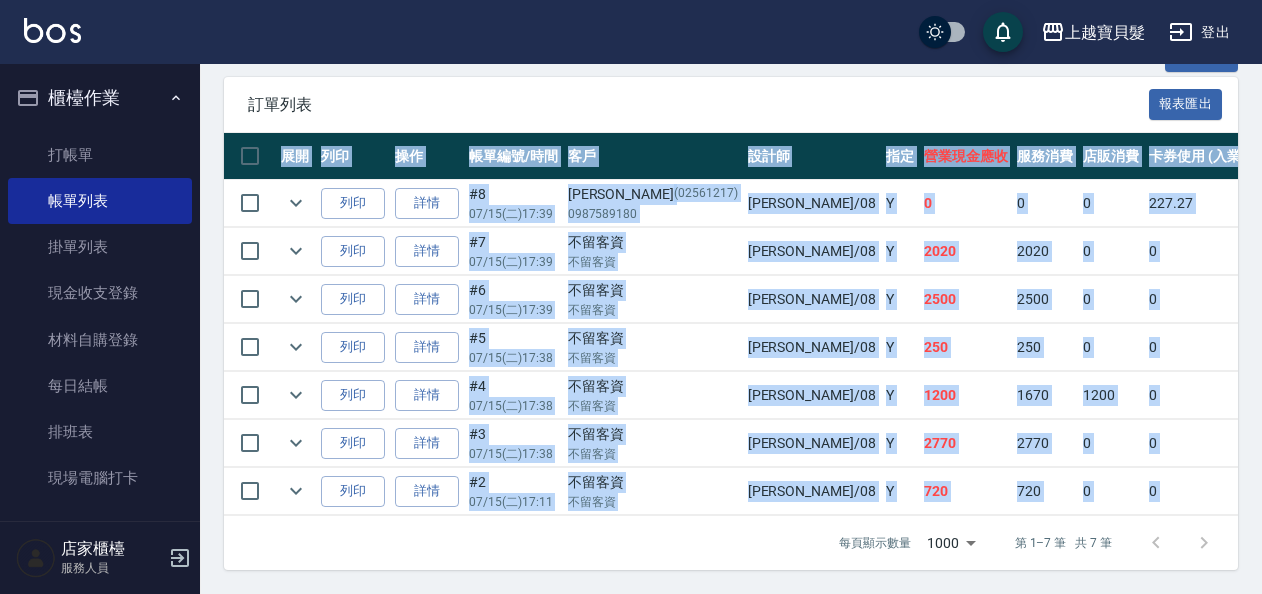 drag, startPoint x: 665, startPoint y: 525, endPoint x: 862, endPoint y: 507, distance: 197.82063 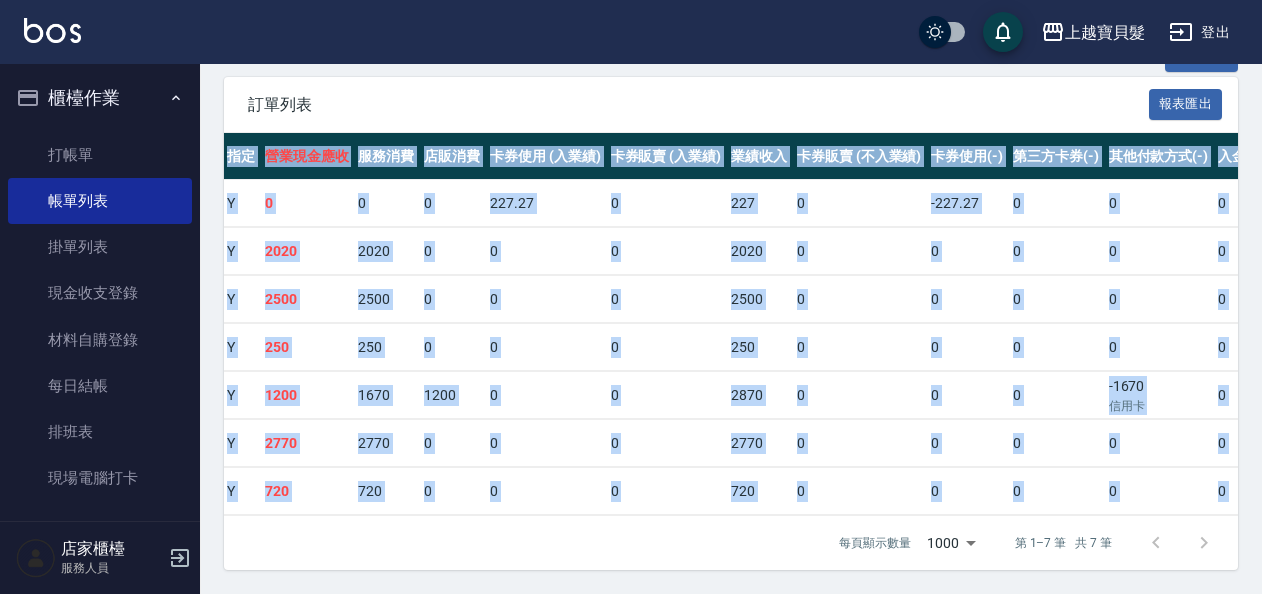 scroll, scrollTop: 0, scrollLeft: 350, axis: horizontal 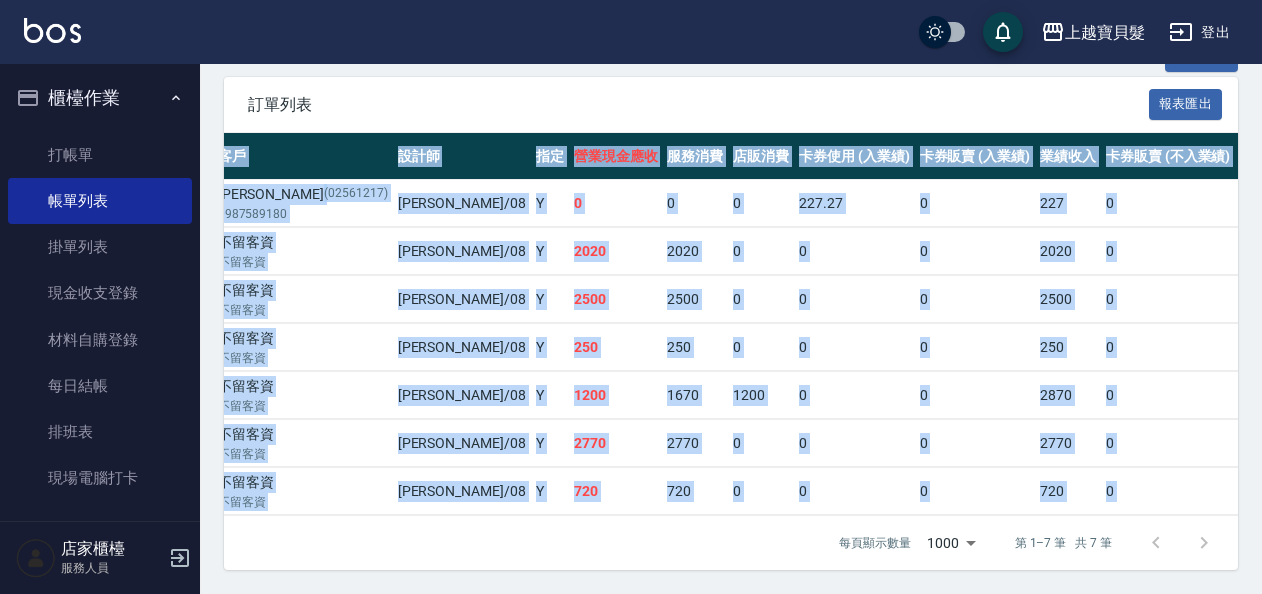 click on "ORDERS 帳單列表 新開單 前天 昨天 今天 2025/07/15 設計師編號/姓名 麗娟-08 設計師編號/姓名 顧客編號/姓名 顧客編號/姓名 其他付款方式 其他付款方式 第三方卡券 第三方卡券 訂單來源 訂單來源 服務消費 9930 店販消費 1200 卡券使用 (入業績) 227.27 卡券販賣 (入業績) 0 業績收入 11357.27 卡券販賣 (不入業績) 0 卡券使用(-) -227.27 第三方卡券(-) 0 其他付款方式(-) -1670 入金使用(-) 0 入金儲值 0 營業現金應收 9460 共  7  筆,  1  /   1 全部展開 訂單列表 報表匯出 展開 列印 操作 帳單編號/時間 客戶 設計師 指定 營業現金應收 服務消費 店販消費 卡券使用 (入業績) 卡券販賣 (入業績) 業績收入 卡券販賣 (不入業績) 卡券使用(-) 第三方卡券(-) 其他付款方式(-) 入金使用(-) 備註 訂單來源 列印 詳情 #8 07/15 (二) 17:39 李洛萁 (02561217) 0987589180 麗娟 /08 Y 0 0 0 227.27 0 227 0 -227.27 0 0 0 列印 詳情 #7 07/15" at bounding box center (731, 86) 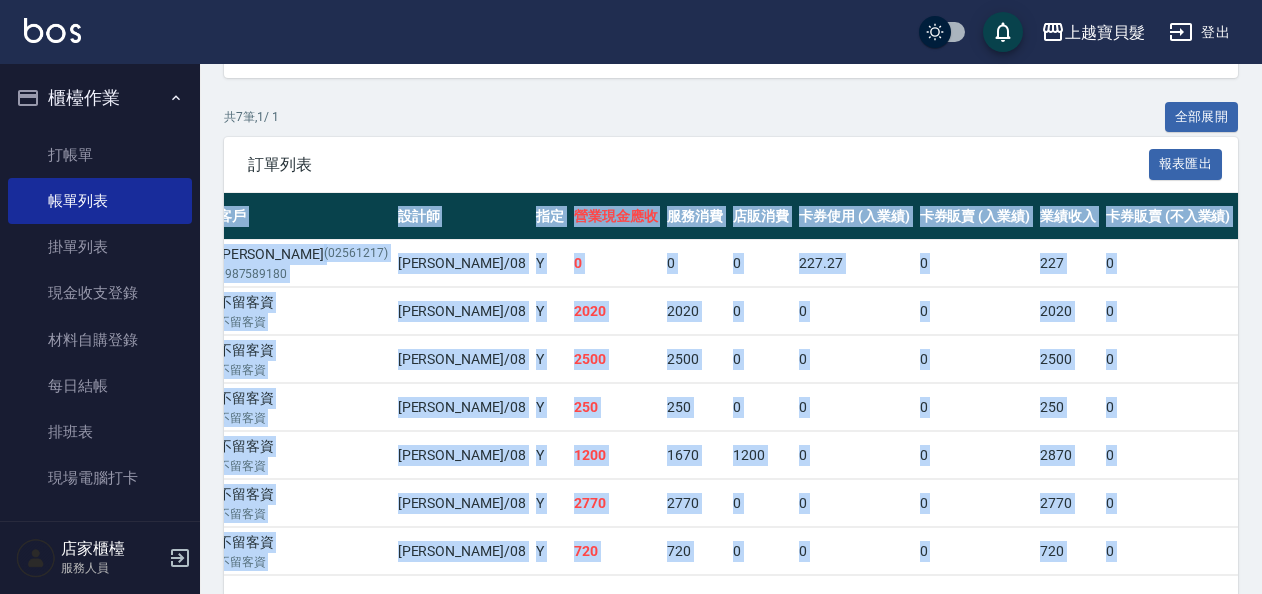 scroll, scrollTop: 495, scrollLeft: 0, axis: vertical 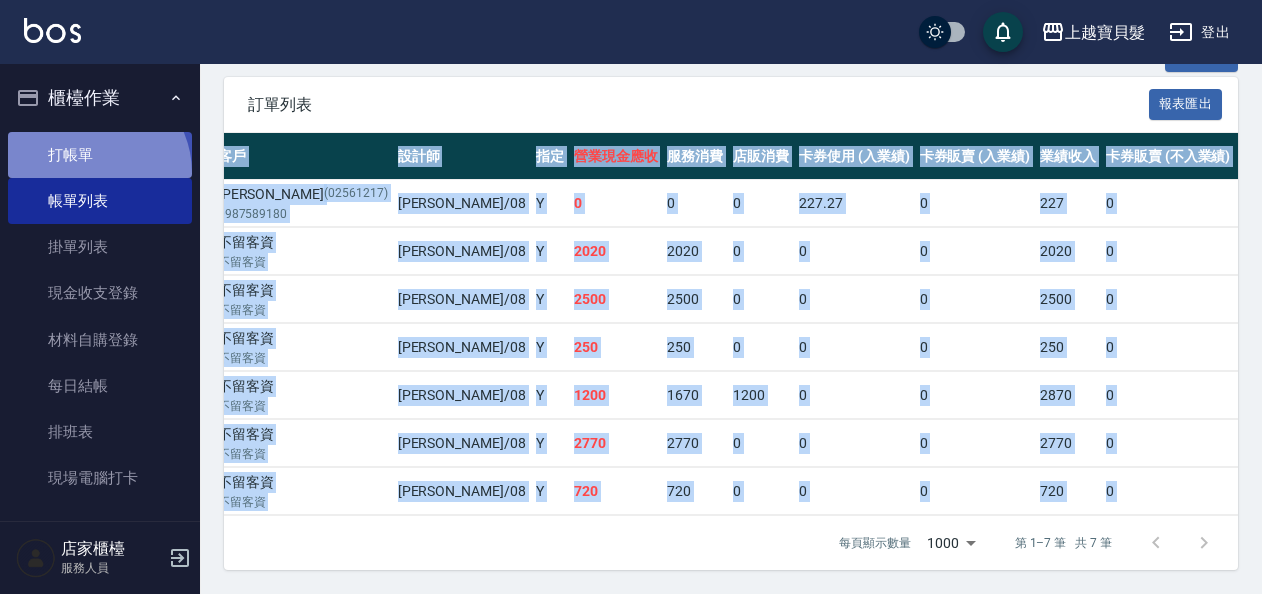 click on "打帳單" at bounding box center [100, 155] 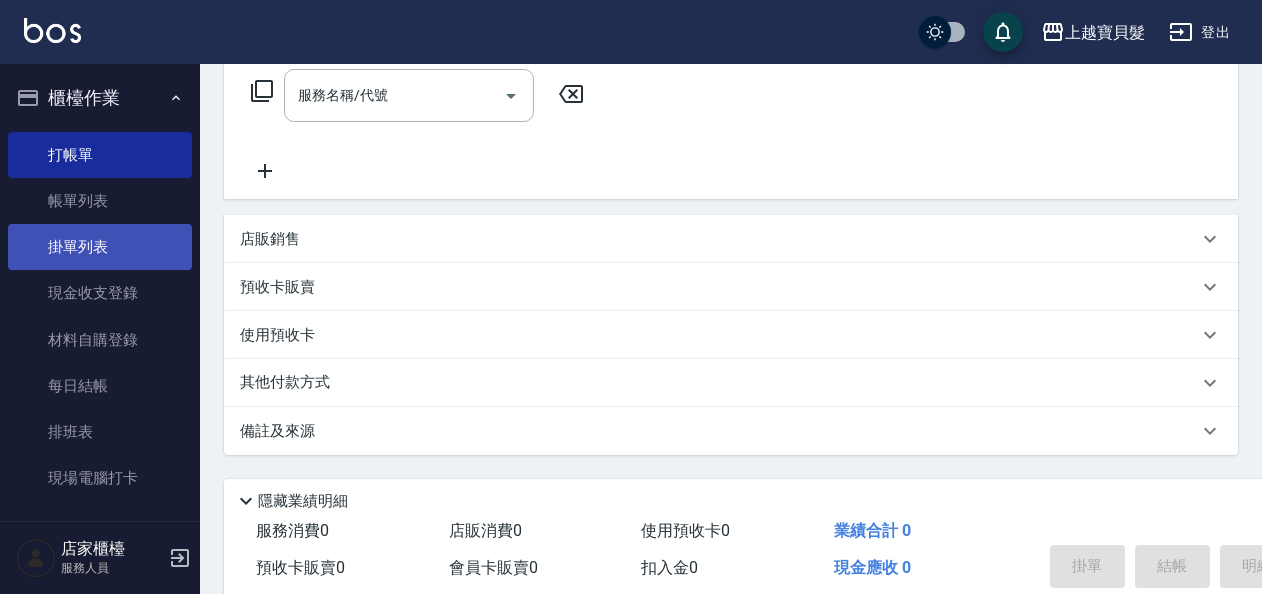 scroll, scrollTop: 300, scrollLeft: 0, axis: vertical 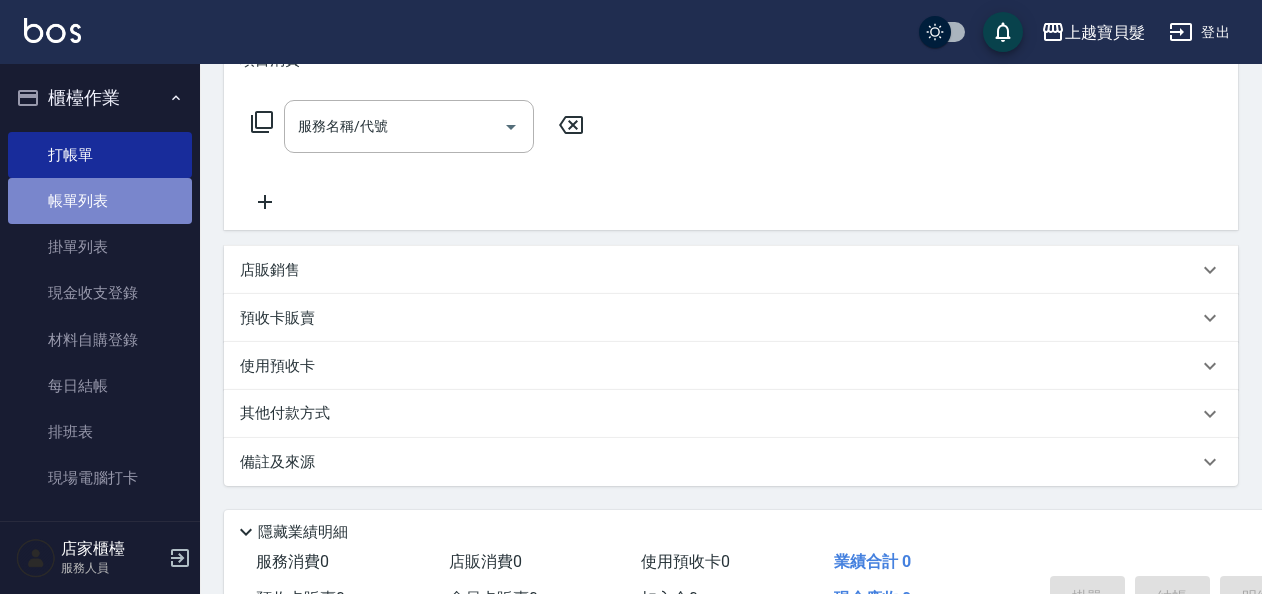 click on "帳單列表" at bounding box center (100, 201) 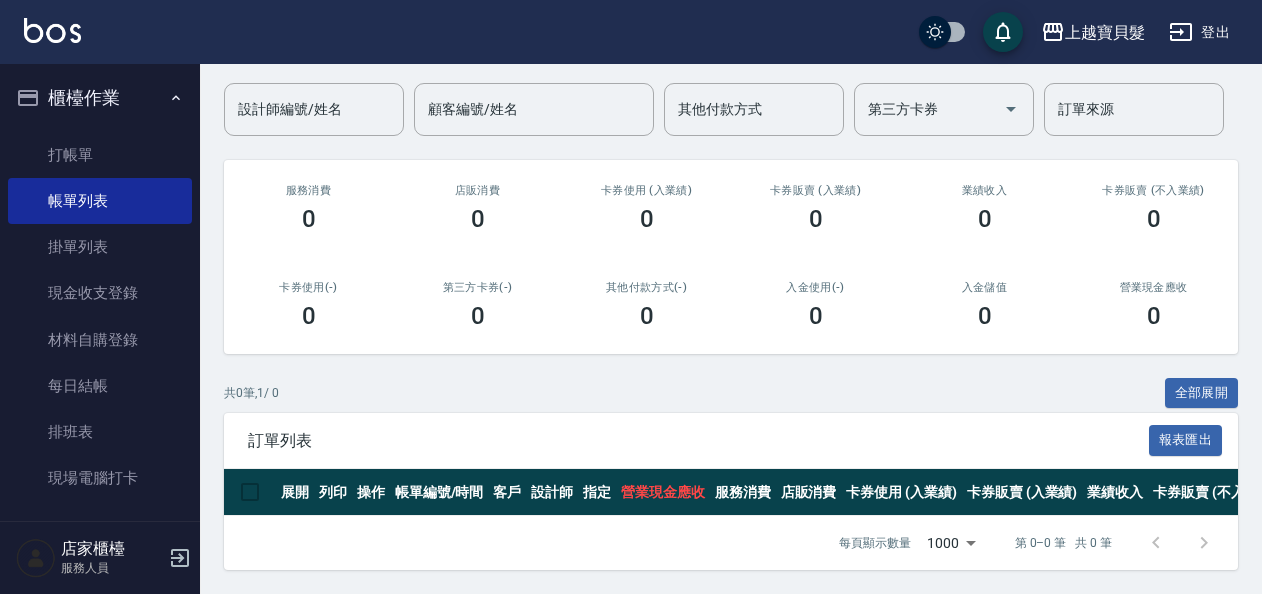 scroll, scrollTop: 0, scrollLeft: 0, axis: both 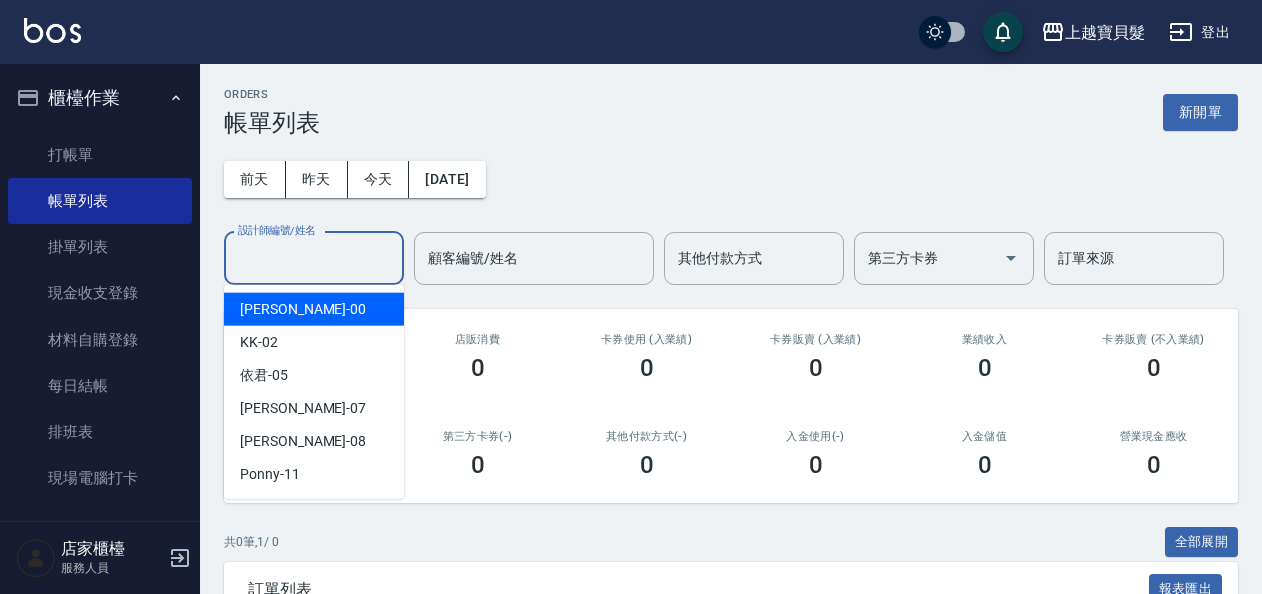 click on "設計師編號/姓名" at bounding box center (314, 258) 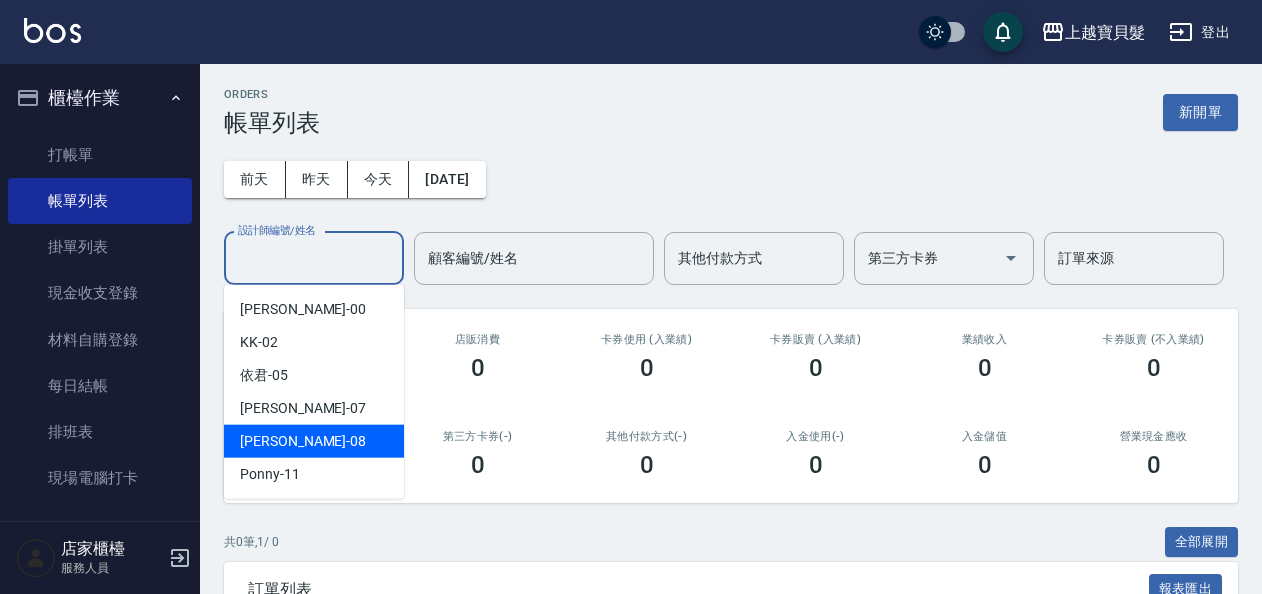 click on "[PERSON_NAME] -08" at bounding box center (314, 441) 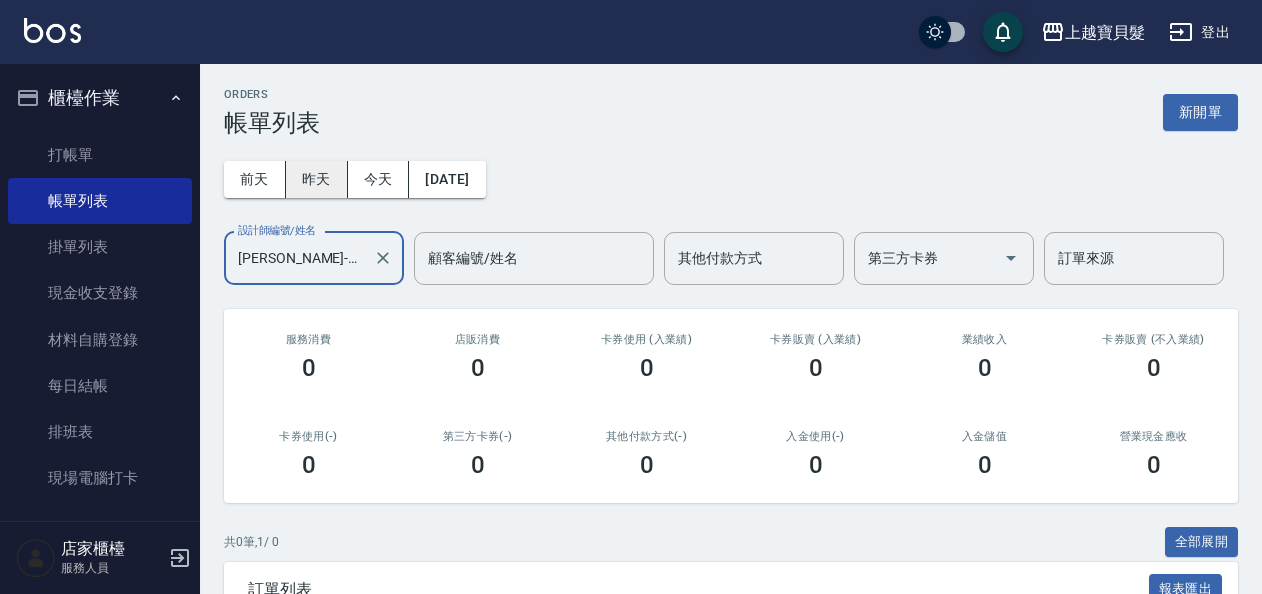 click on "昨天" at bounding box center [317, 179] 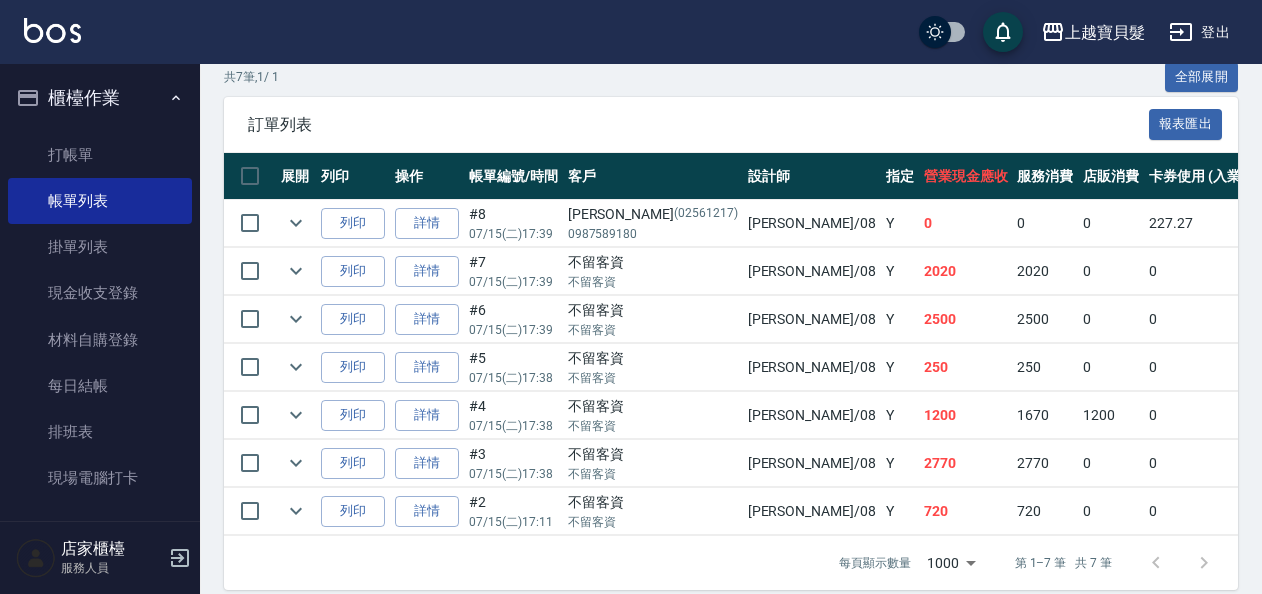 scroll, scrollTop: 495, scrollLeft: 0, axis: vertical 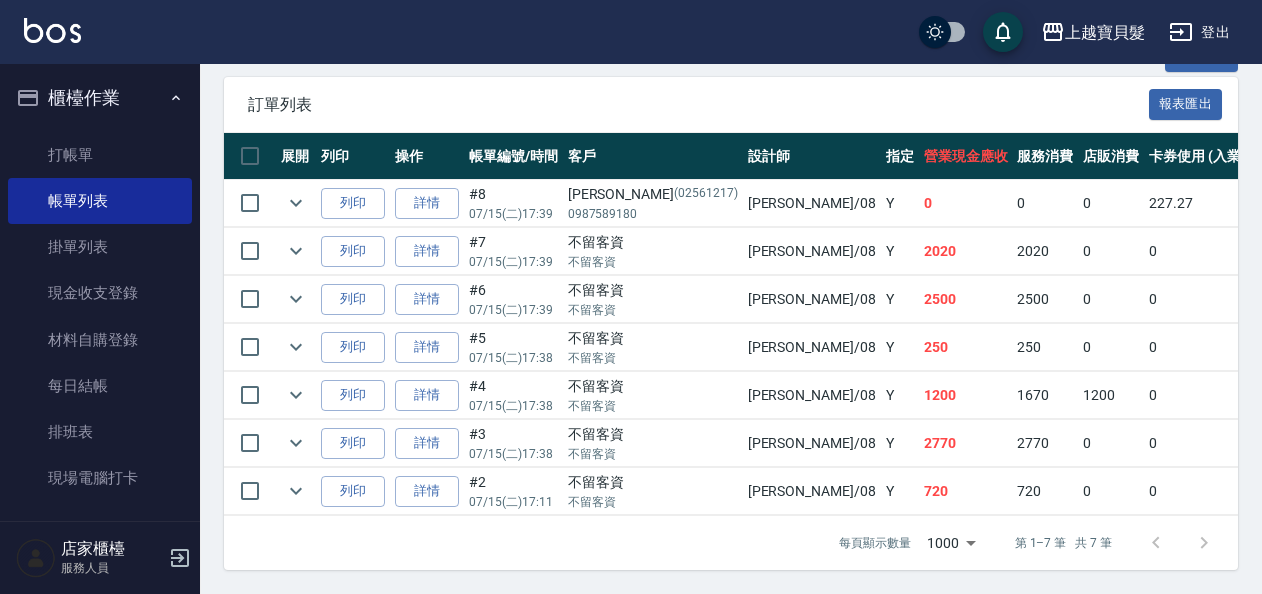click on "每頁顯示數量 1000 1000 第 1–7 筆   共 7 筆" at bounding box center [731, 543] 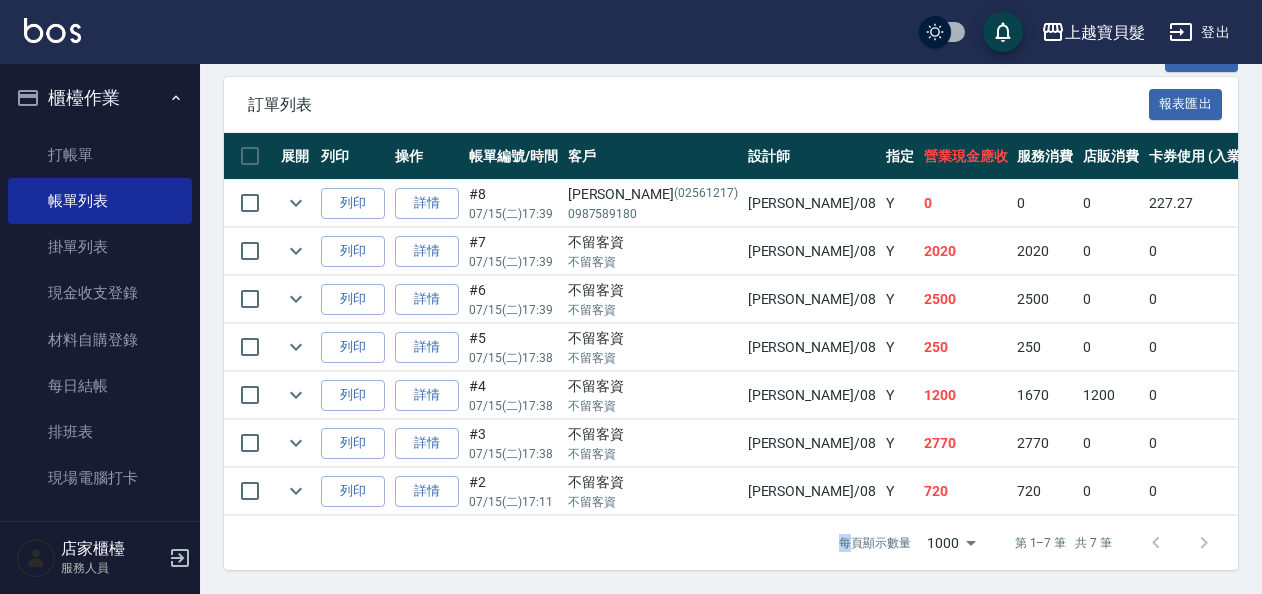drag, startPoint x: 727, startPoint y: 516, endPoint x: 856, endPoint y: 515, distance: 129.00388 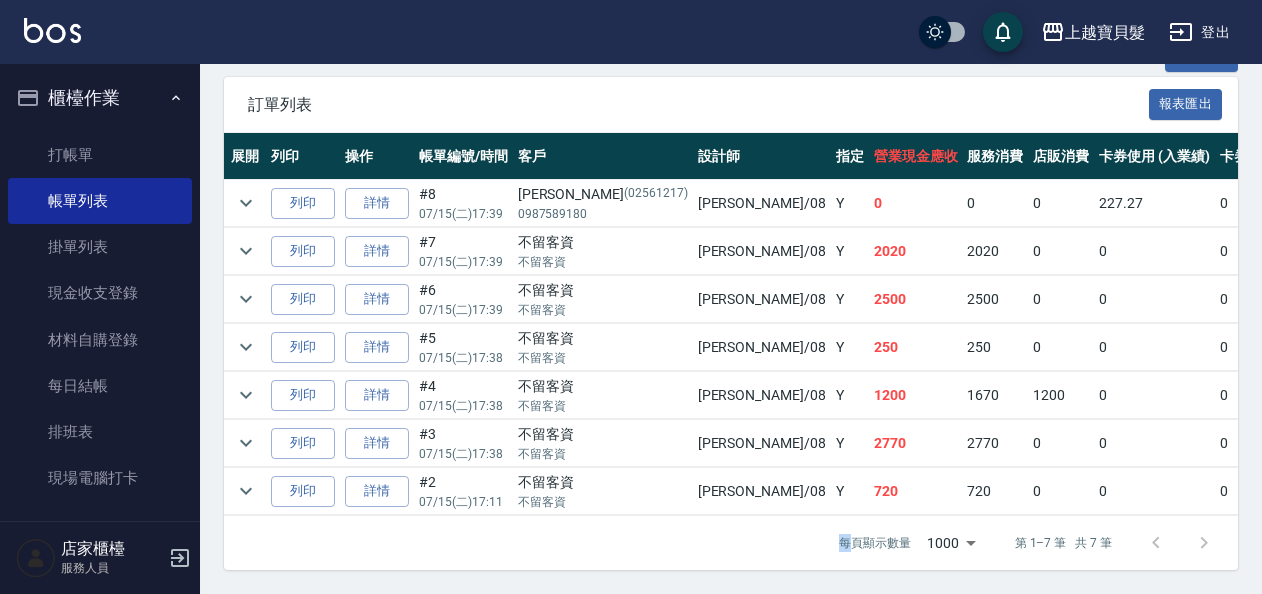 scroll, scrollTop: 0, scrollLeft: 44, axis: horizontal 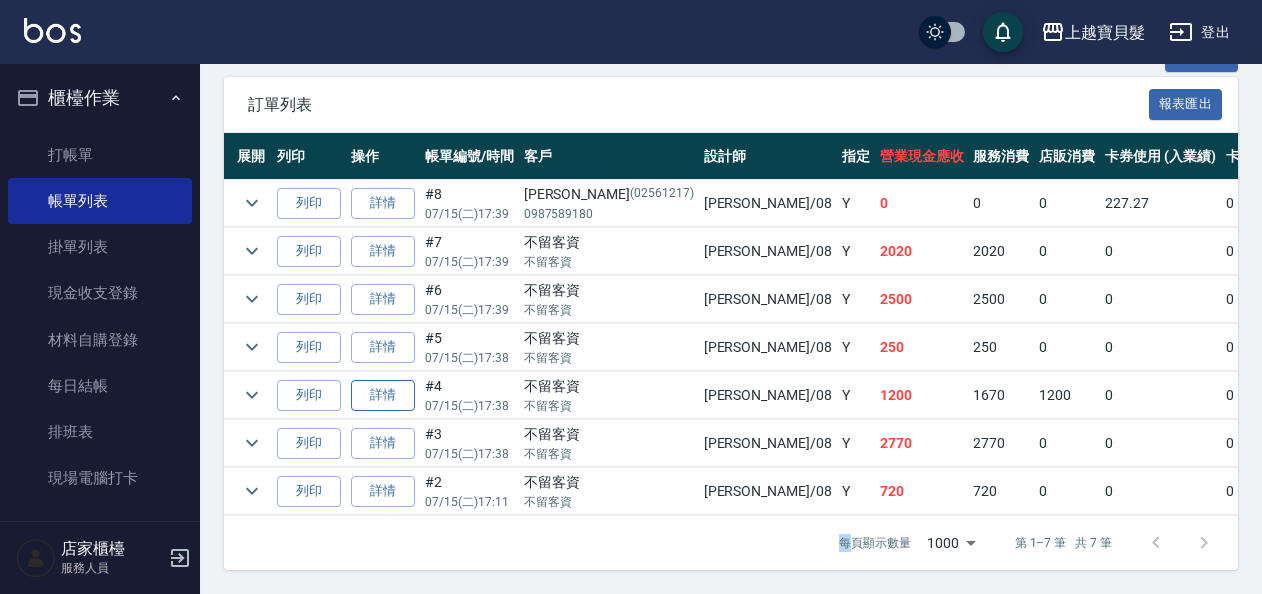 click on "詳情" at bounding box center (383, 395) 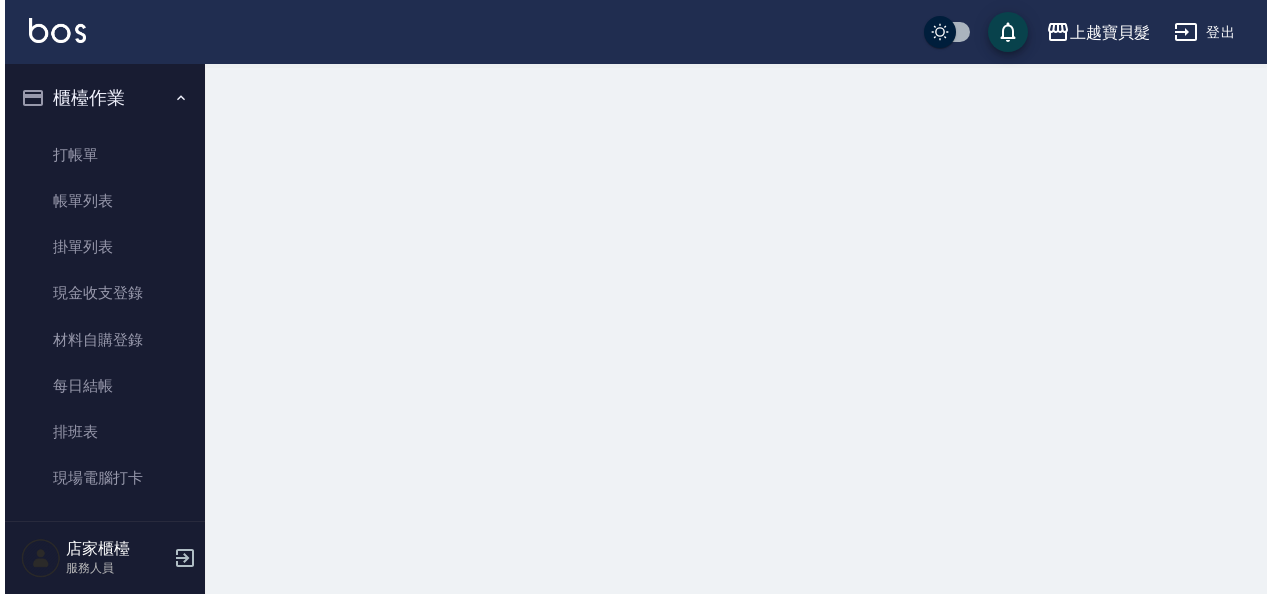 scroll, scrollTop: 0, scrollLeft: 0, axis: both 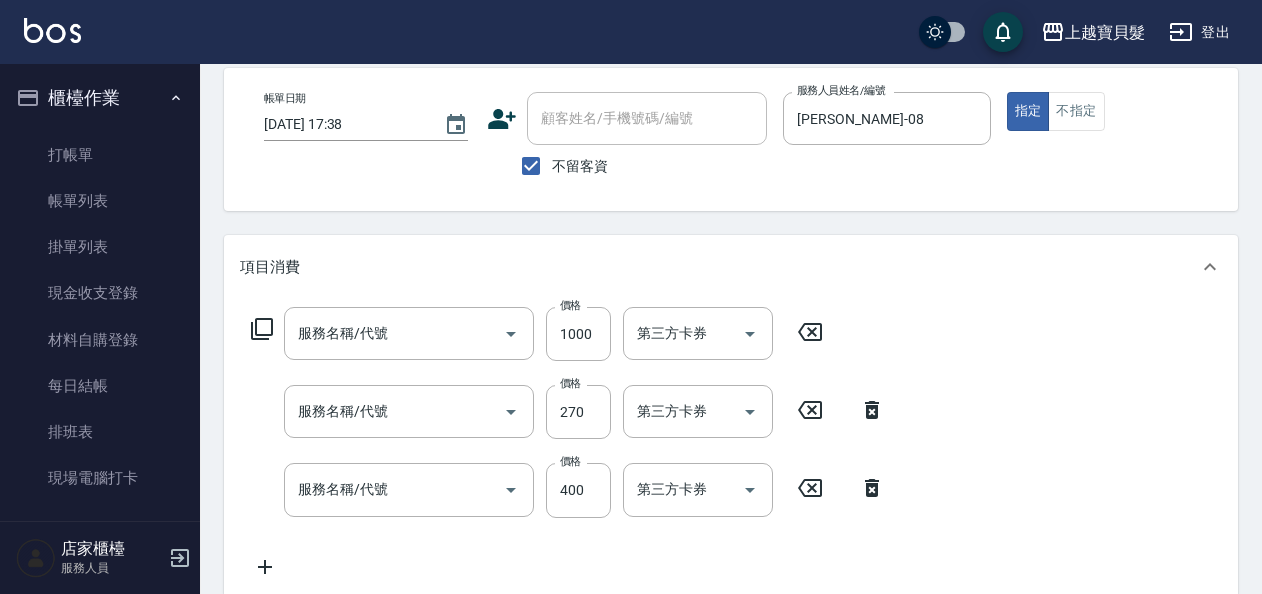 type on "[DATE] 17:38" 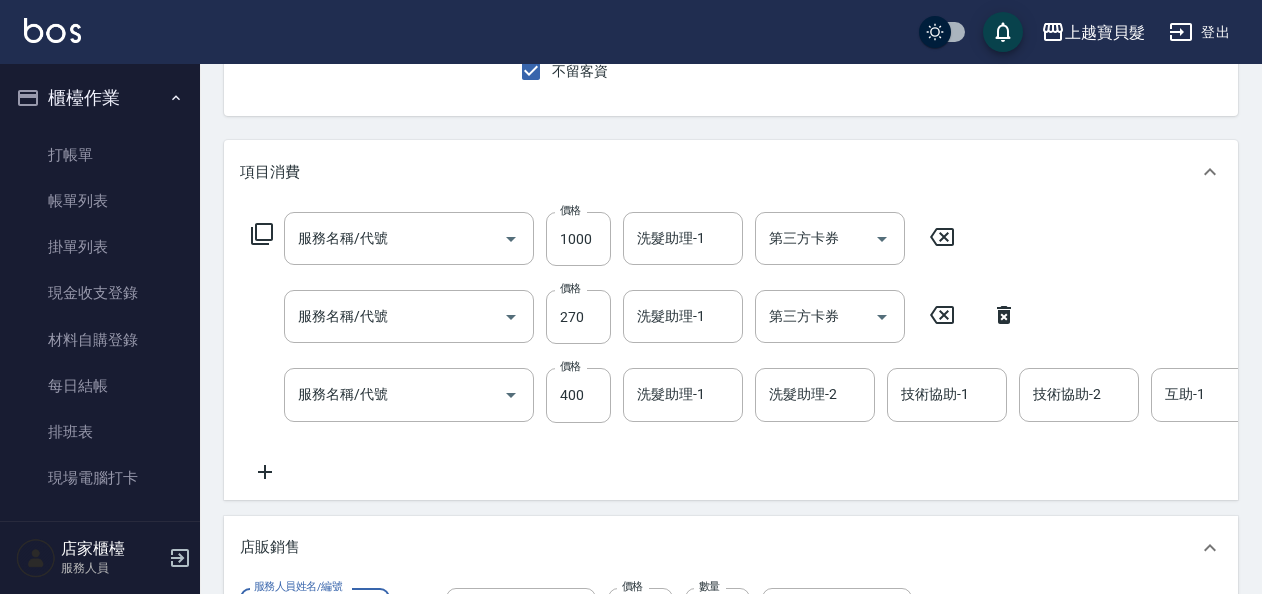 type on "補染(403)" 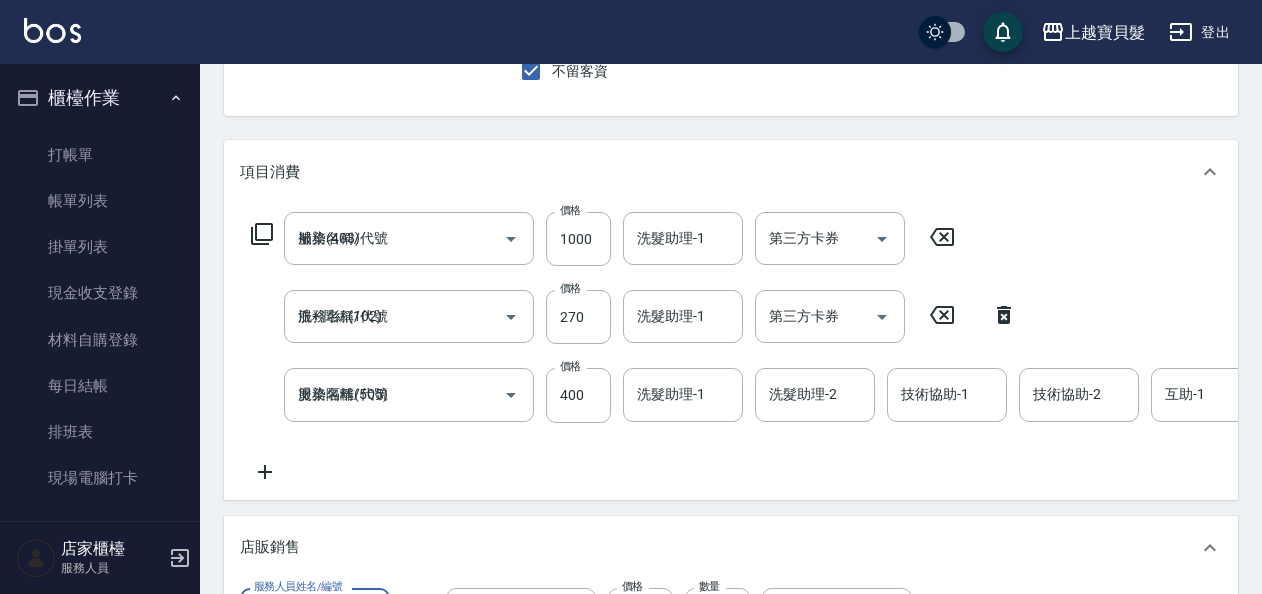 scroll, scrollTop: 0, scrollLeft: 0, axis: both 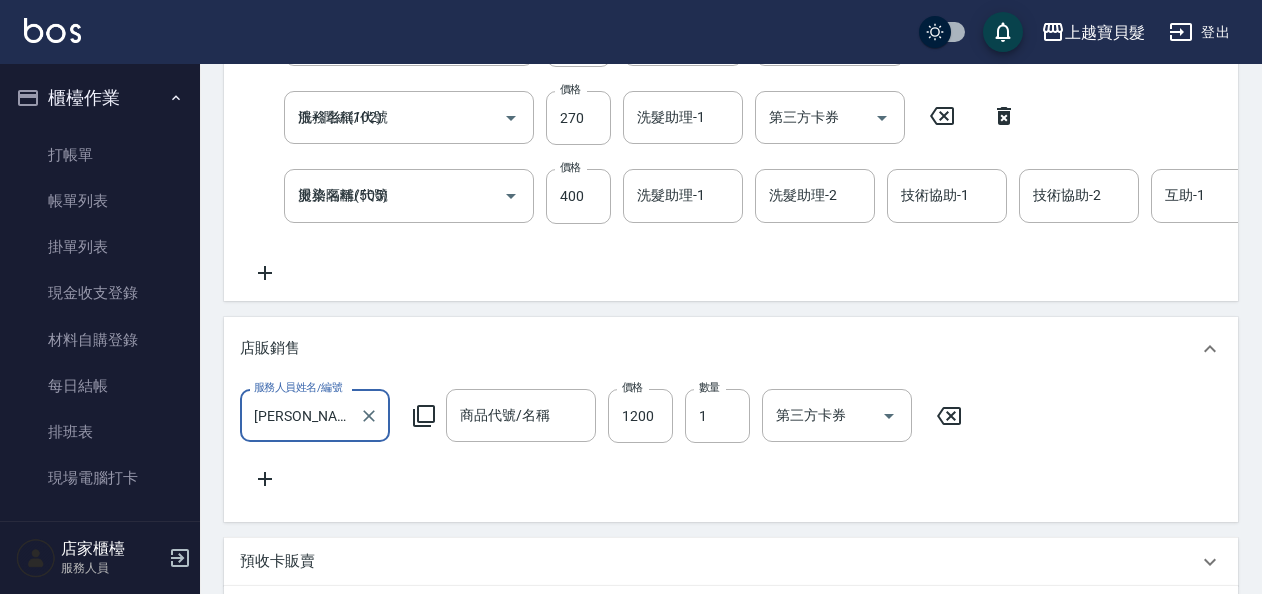 type on "絲柔髮膜" 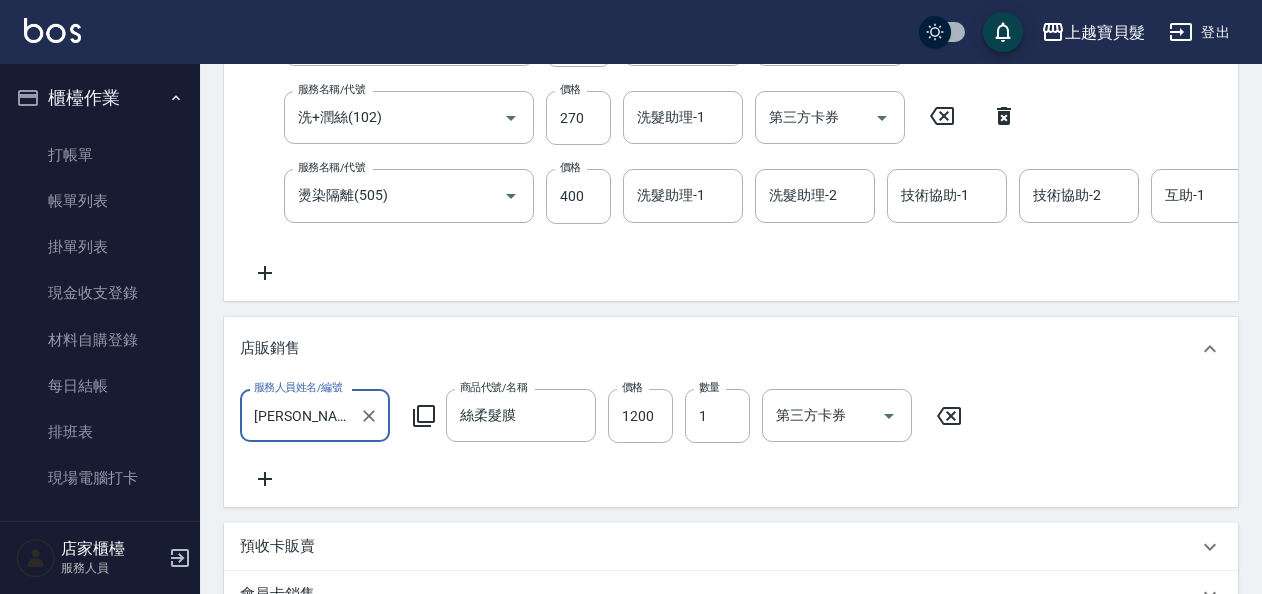 scroll, scrollTop: 388, scrollLeft: 0, axis: vertical 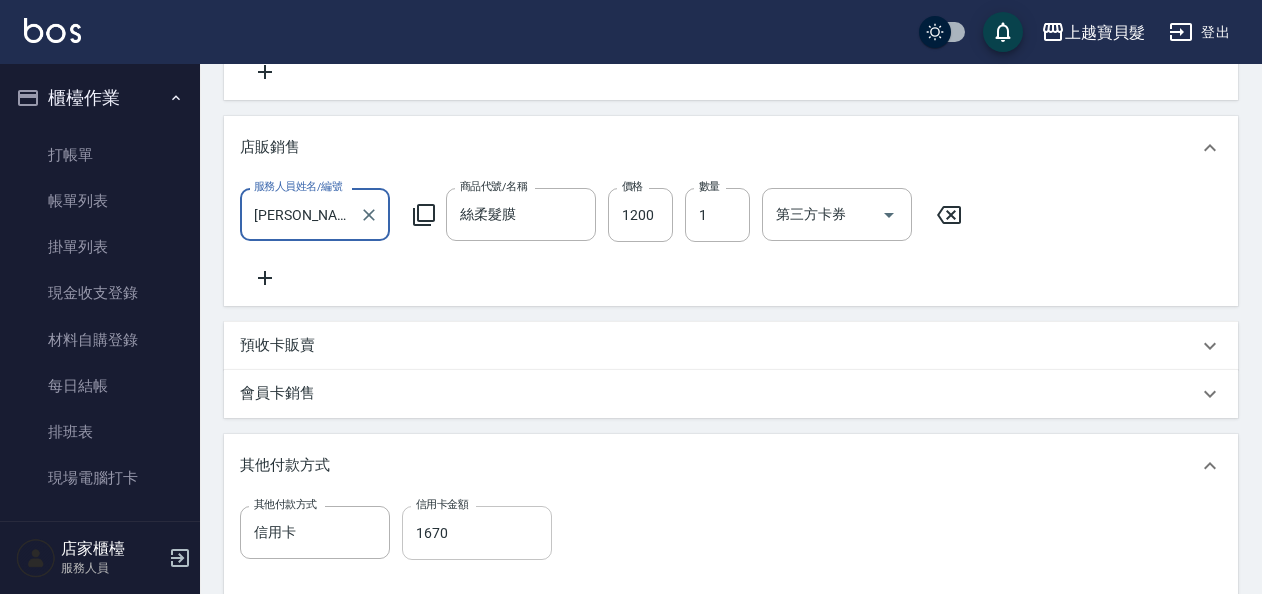 click on "1670" at bounding box center (477, 533) 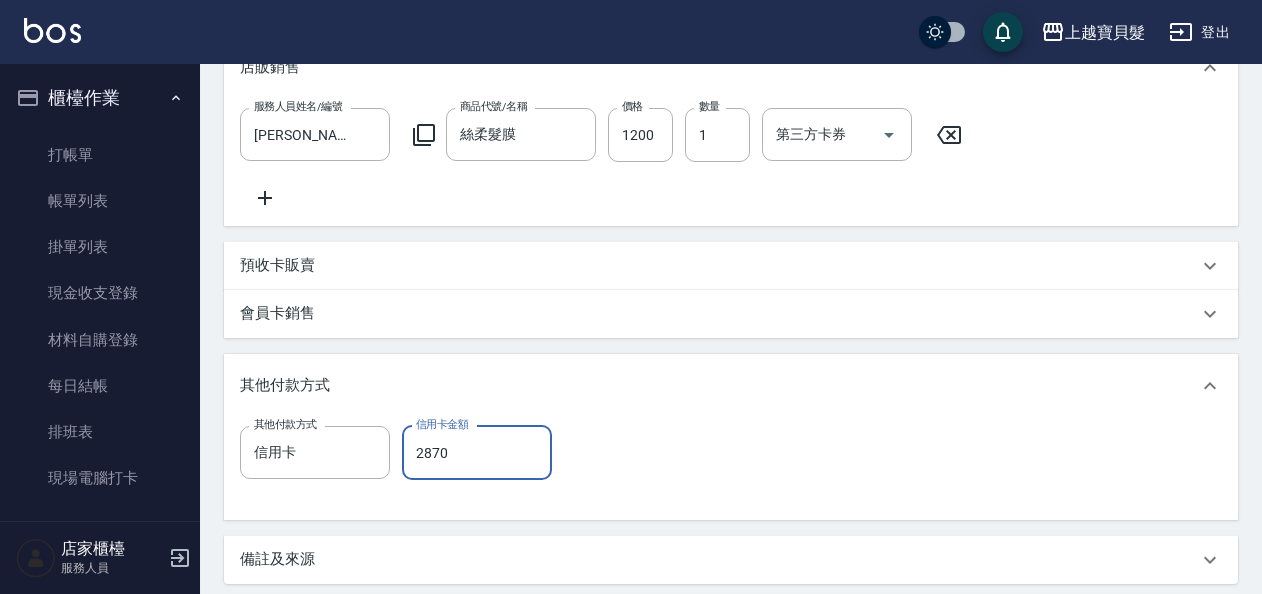 scroll, scrollTop: 902, scrollLeft: 0, axis: vertical 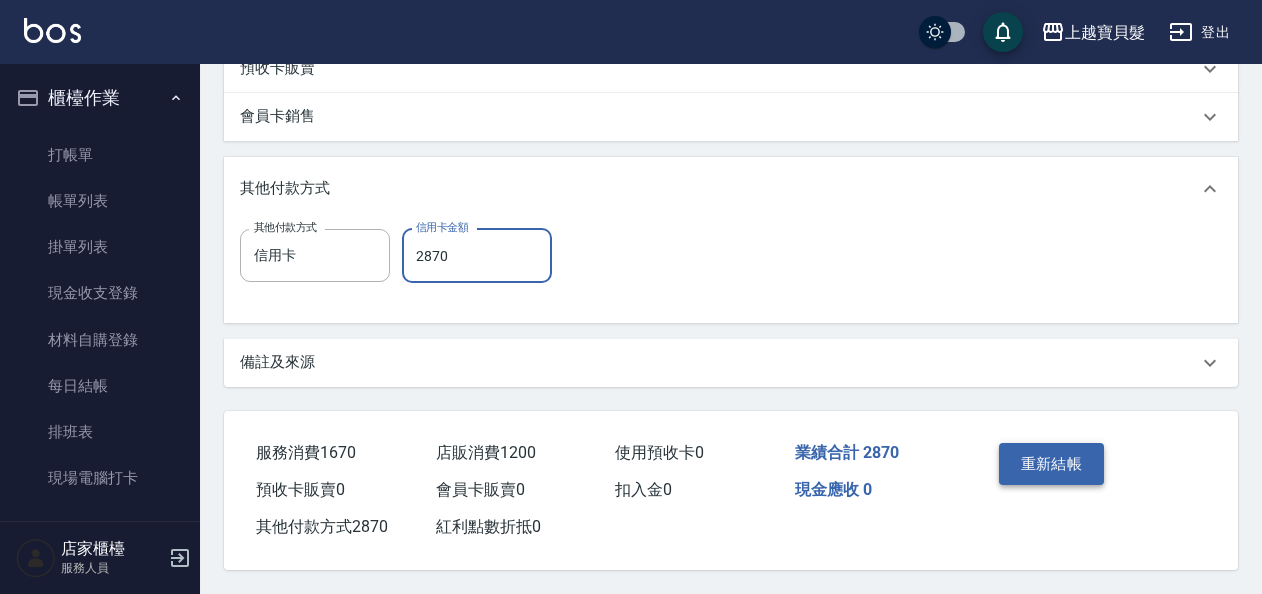 type on "2870" 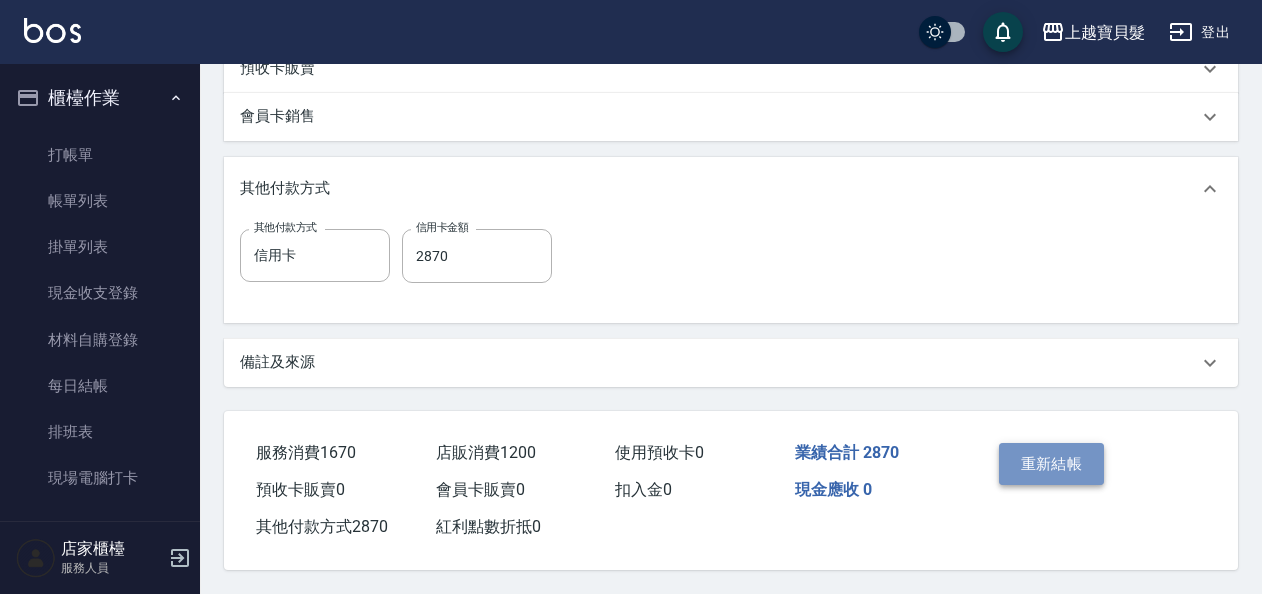 click on "重新結帳" at bounding box center [1052, 464] 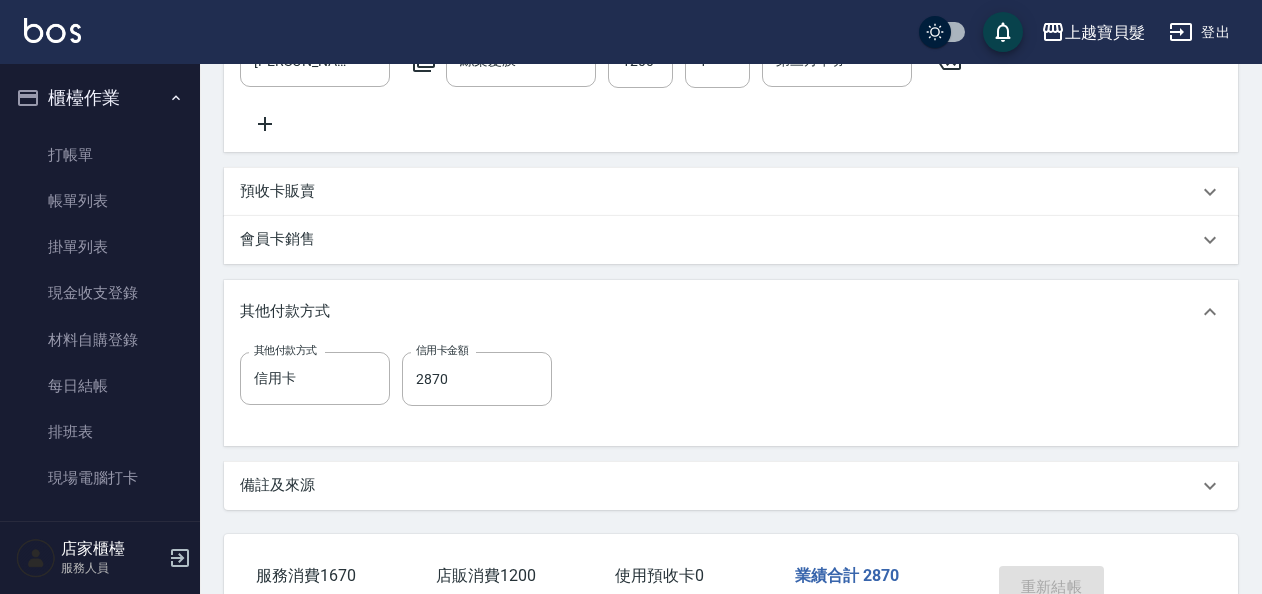 scroll, scrollTop: 902, scrollLeft: 0, axis: vertical 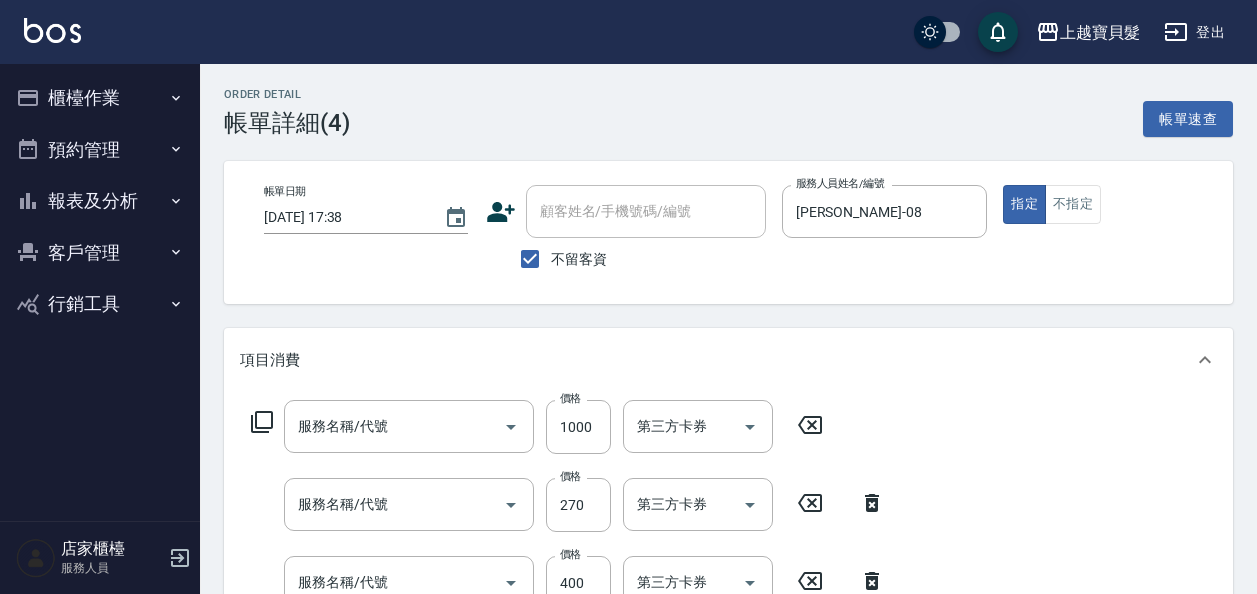 type on "補染(403)" 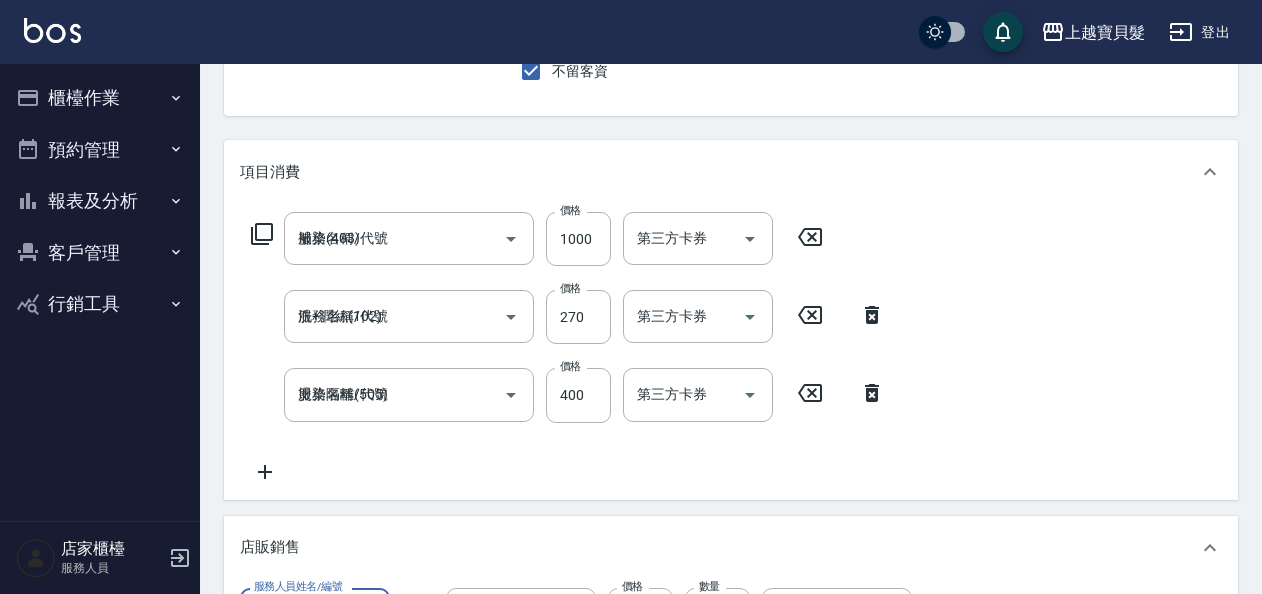 type on "絲柔髮膜" 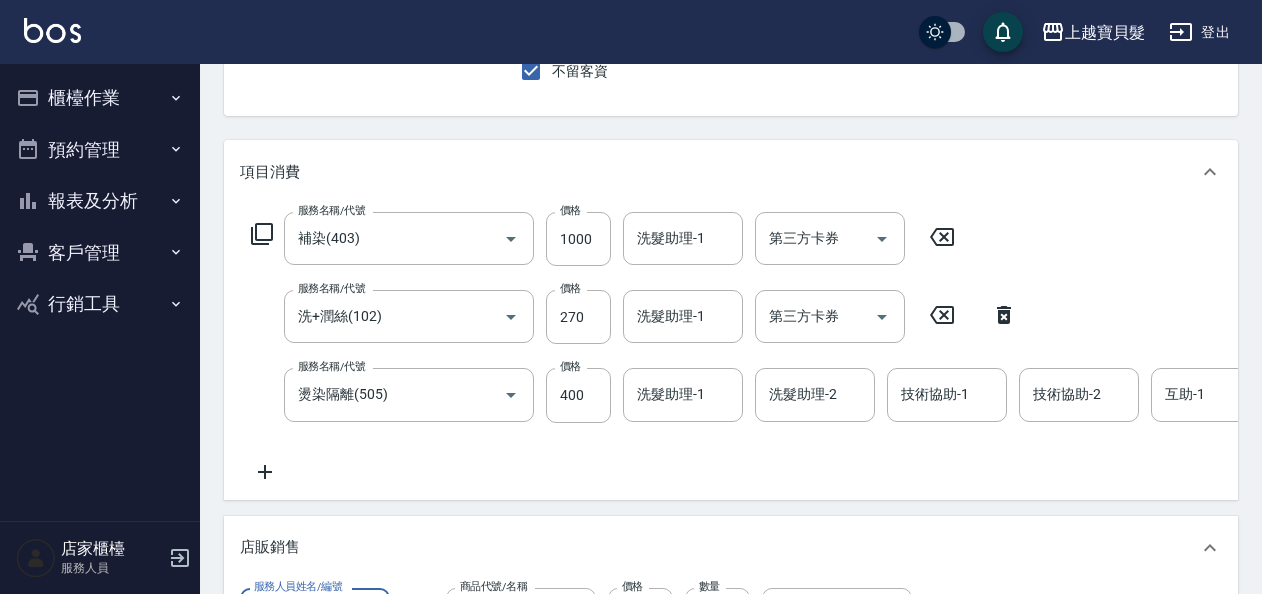 scroll, scrollTop: 188, scrollLeft: 0, axis: vertical 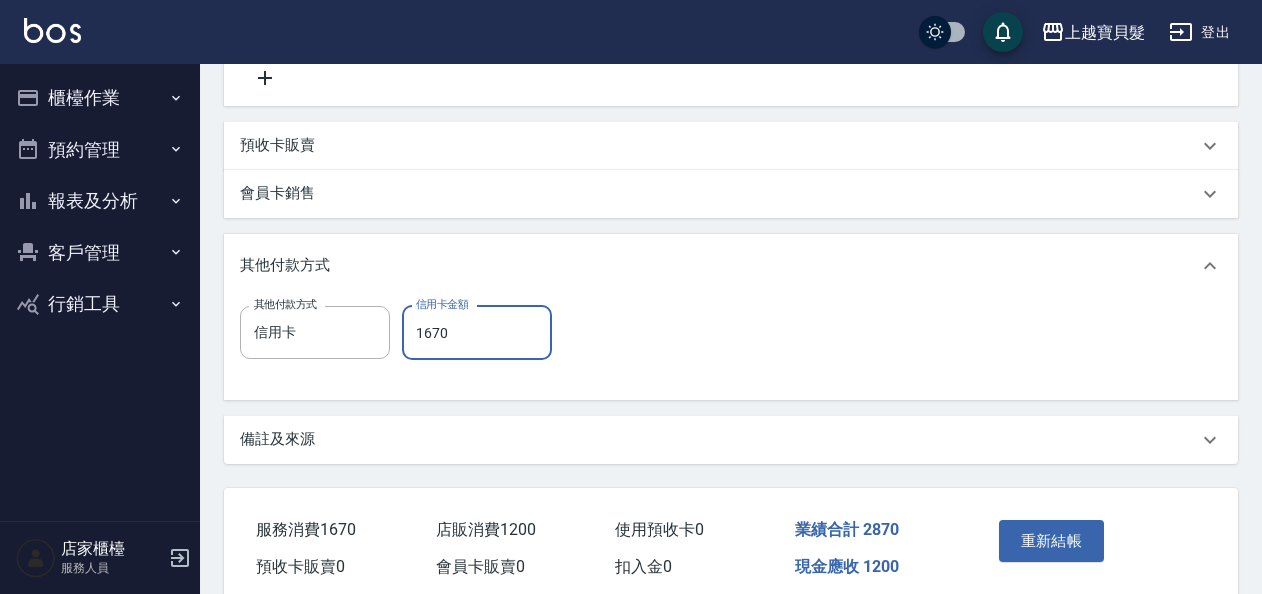 click on "1670" at bounding box center [477, 333] 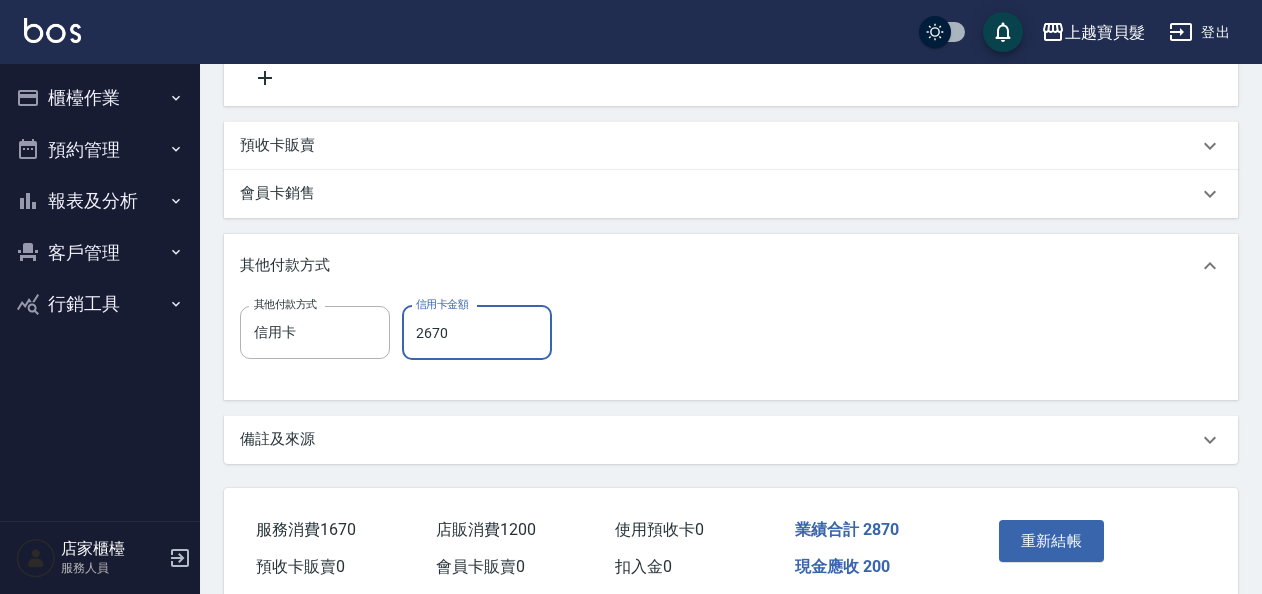 drag, startPoint x: 410, startPoint y: 362, endPoint x: 429, endPoint y: 364, distance: 19.104973 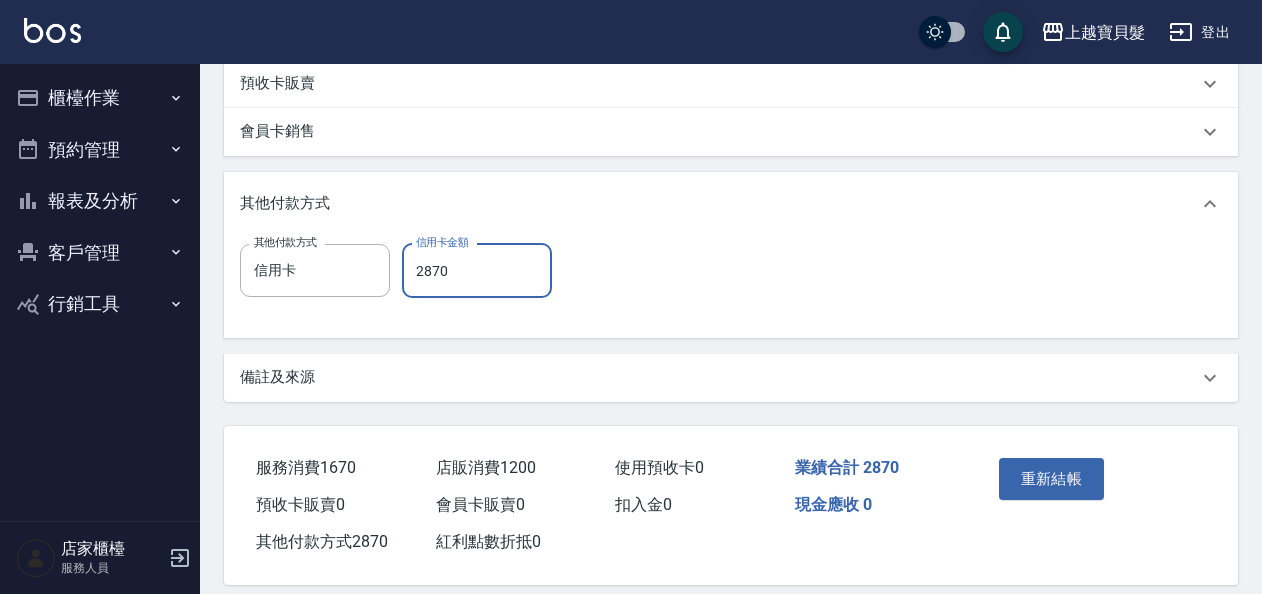 scroll, scrollTop: 902, scrollLeft: 0, axis: vertical 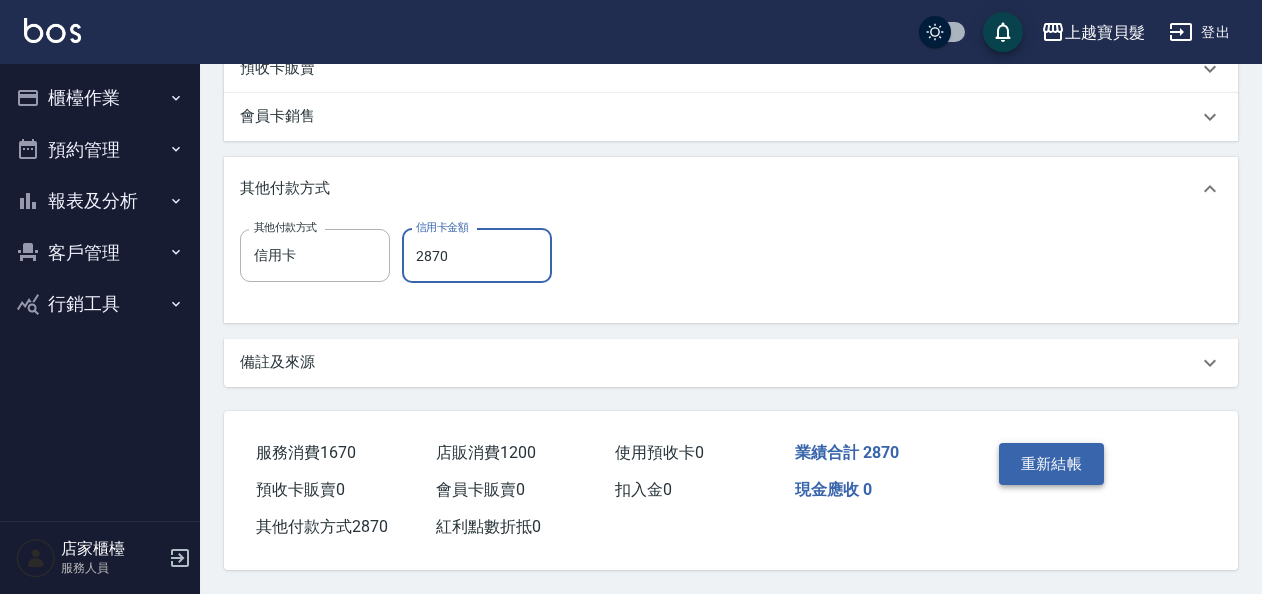 type on "2870" 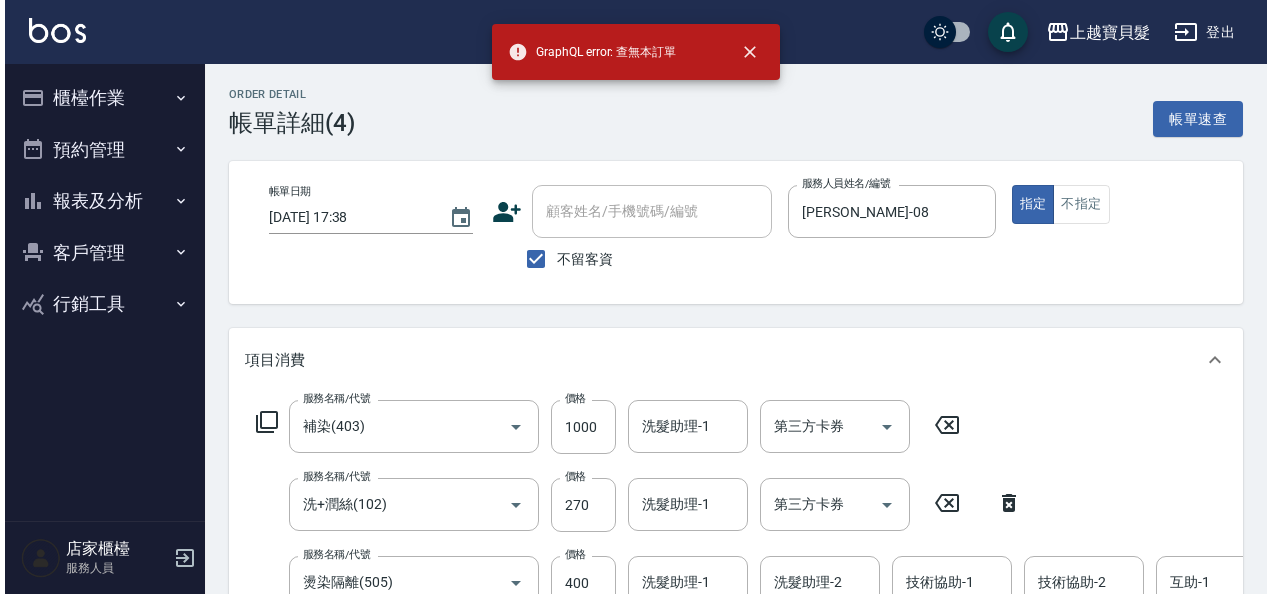 scroll, scrollTop: 0, scrollLeft: 0, axis: both 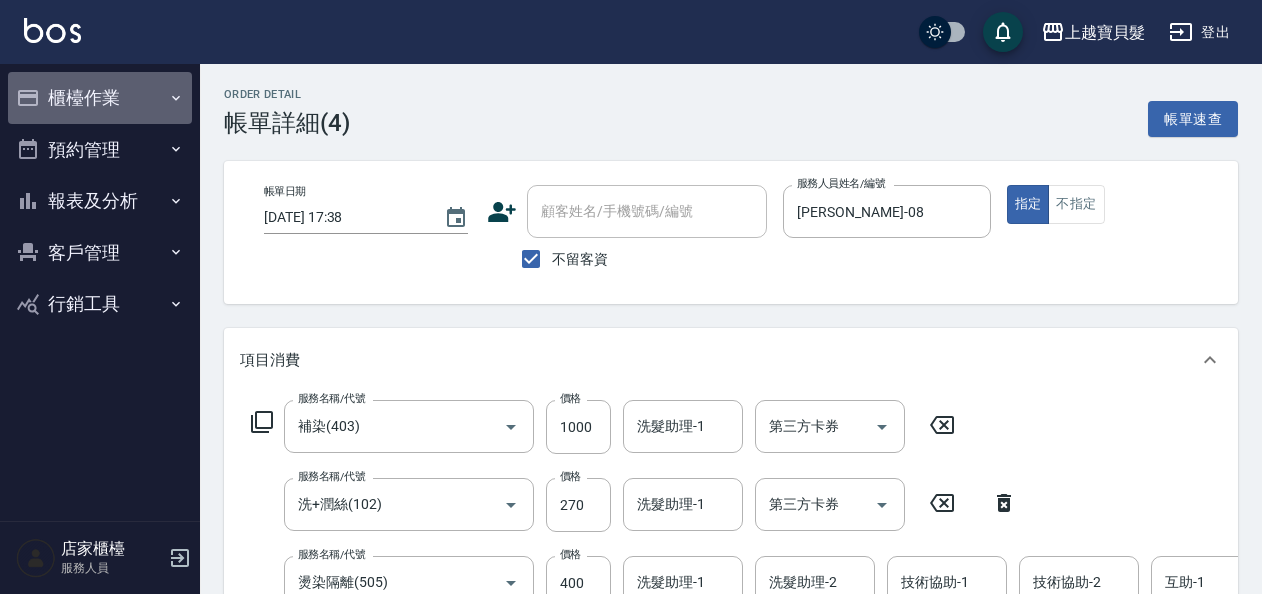 click on "櫃檯作業" at bounding box center [100, 98] 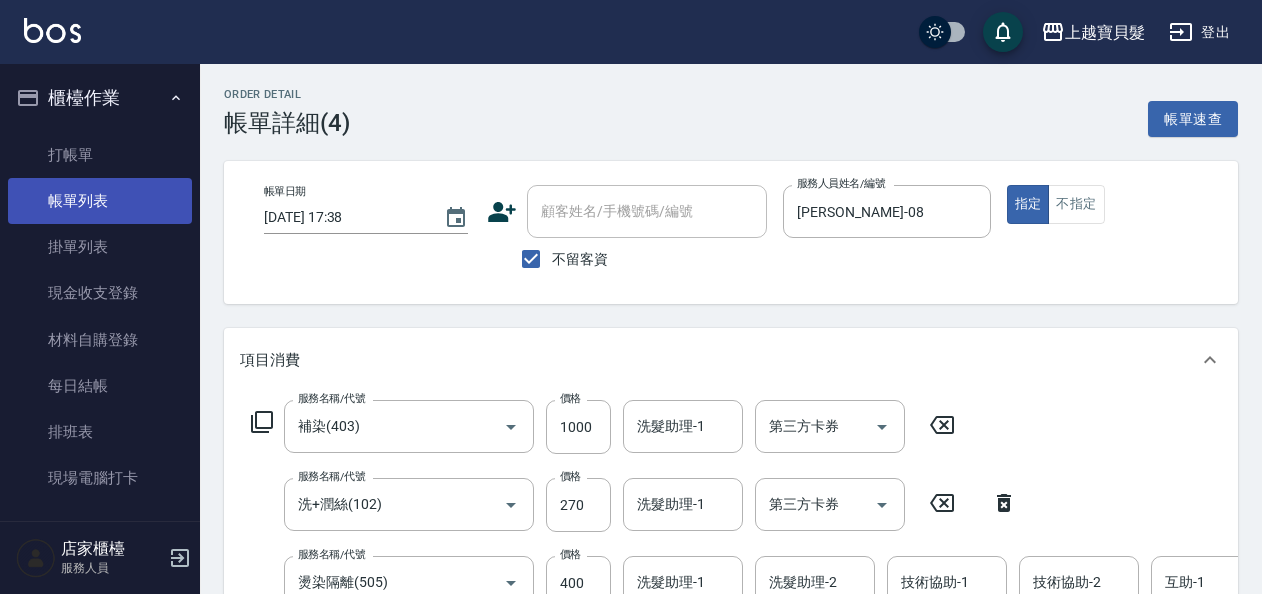 click on "帳單列表" at bounding box center [100, 201] 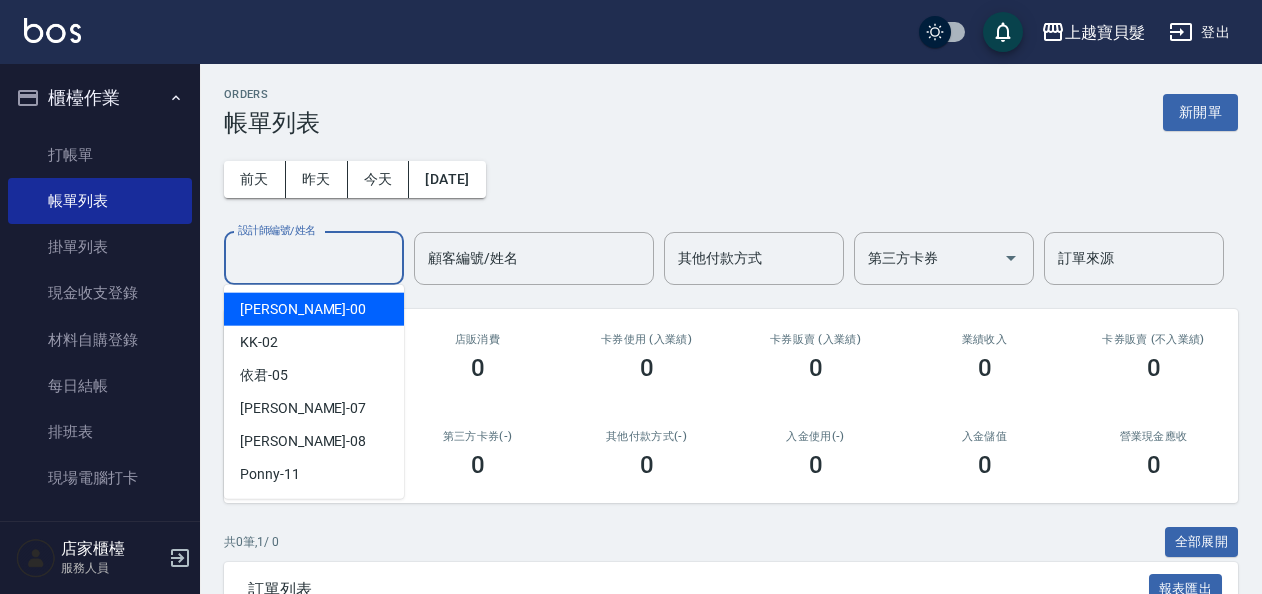 click on "設計師編號/姓名" at bounding box center [314, 258] 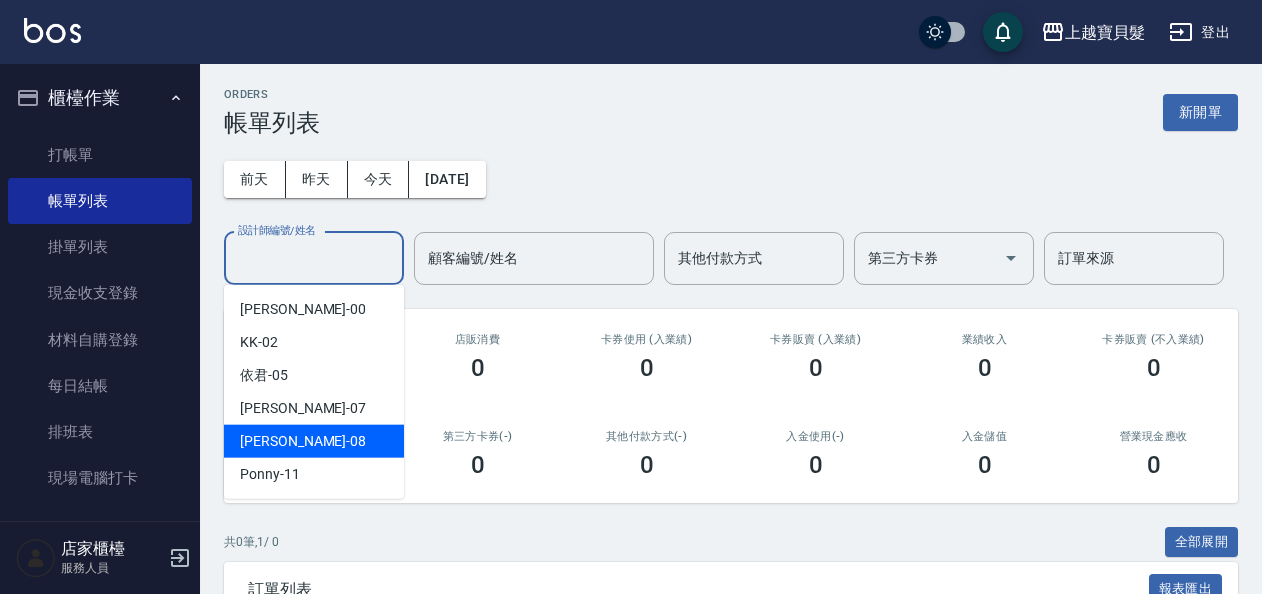 drag, startPoint x: 330, startPoint y: 441, endPoint x: 318, endPoint y: 242, distance: 199.36148 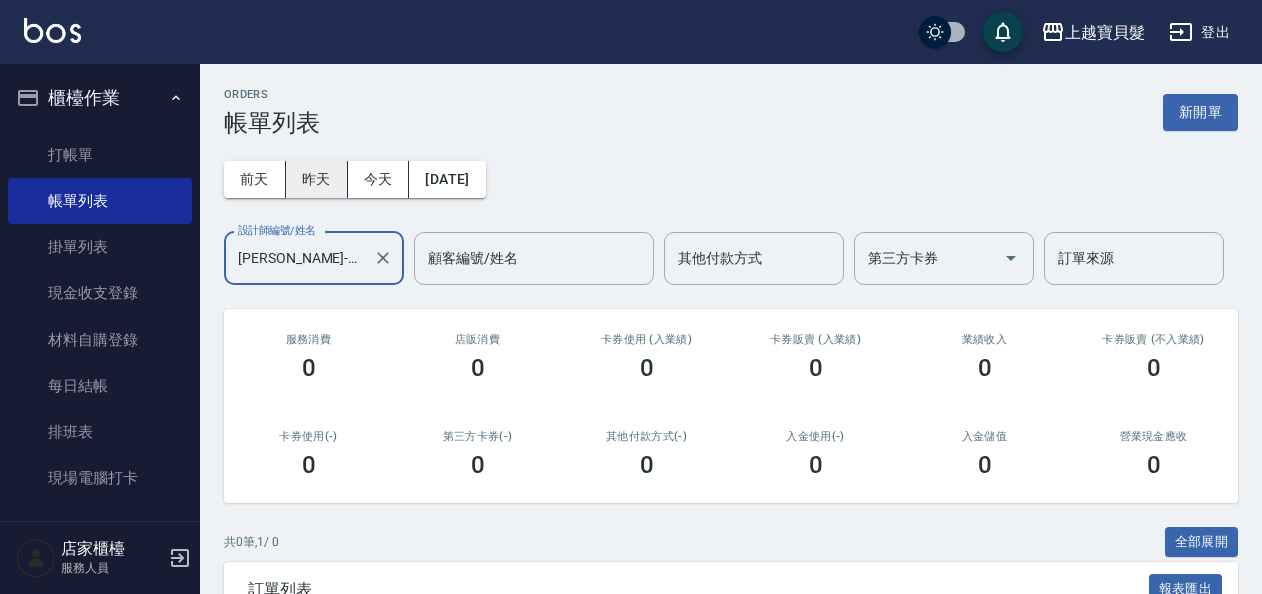 click on "昨天" at bounding box center [317, 179] 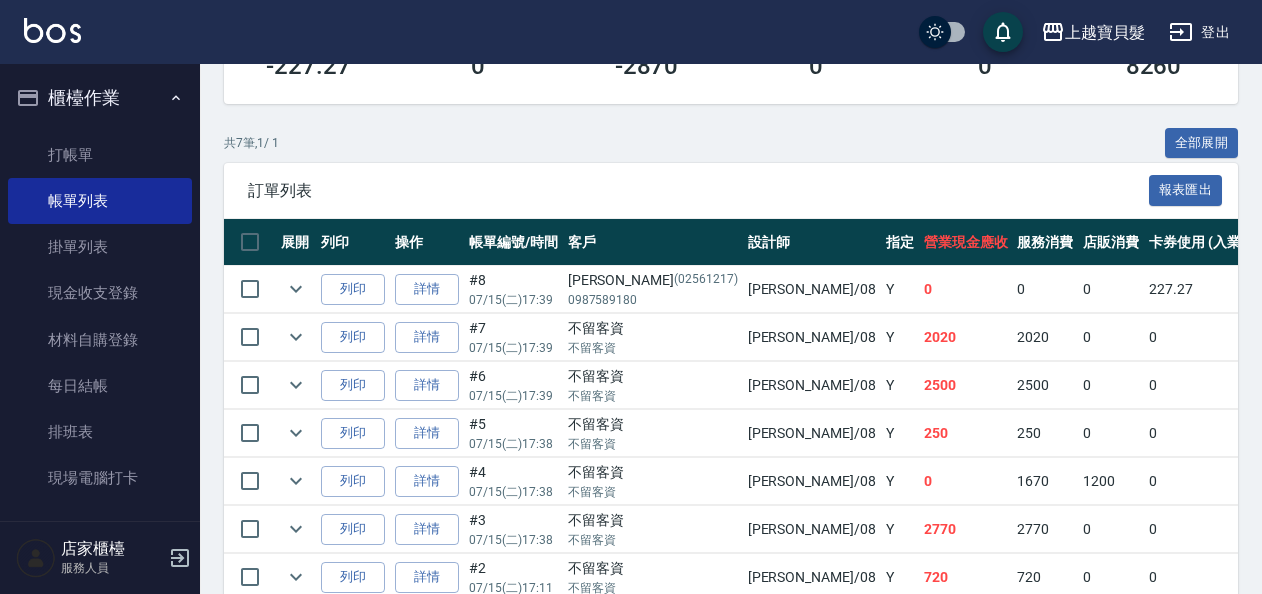 scroll, scrollTop: 495, scrollLeft: 0, axis: vertical 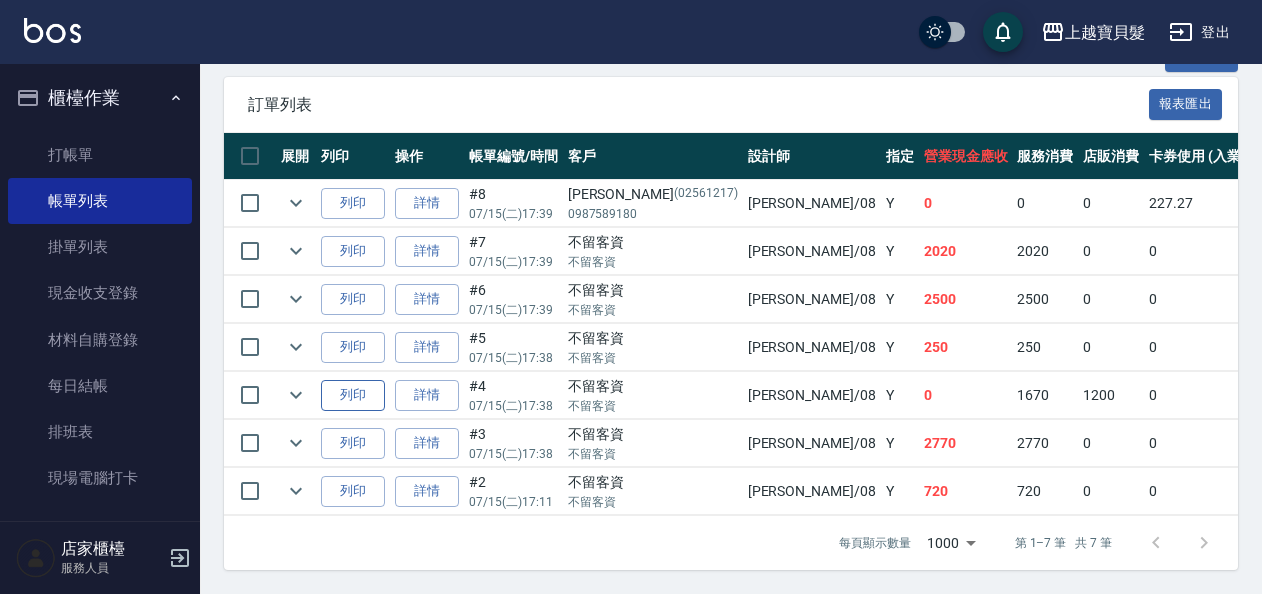 click on "列印" at bounding box center (353, 395) 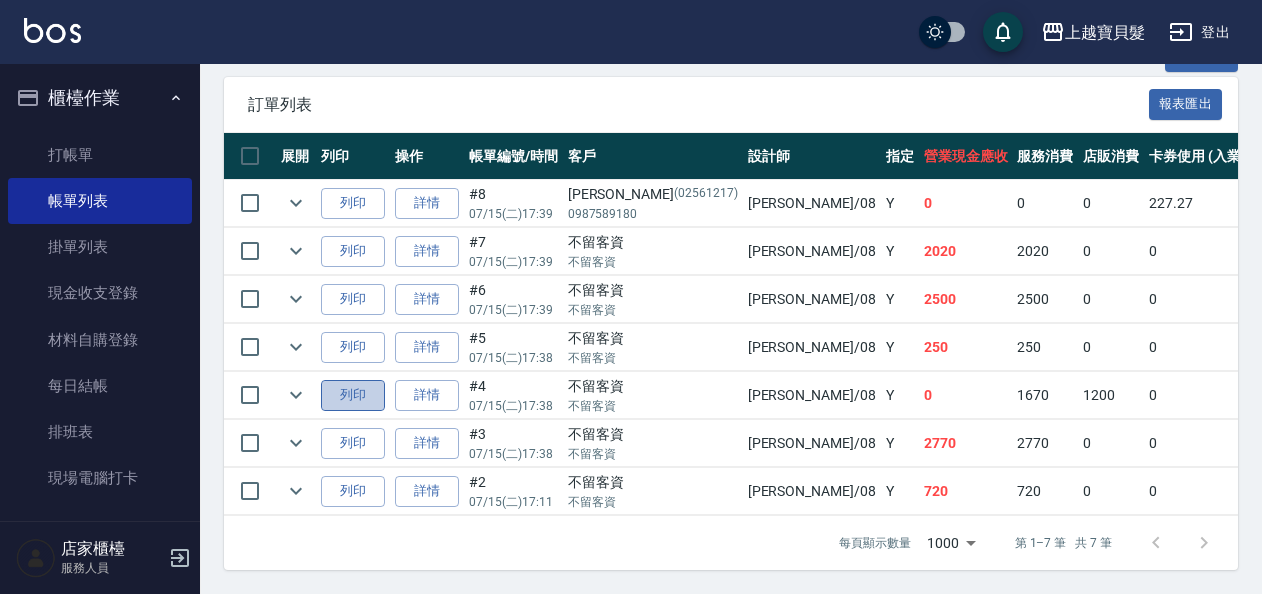click on "列印" at bounding box center [353, 395] 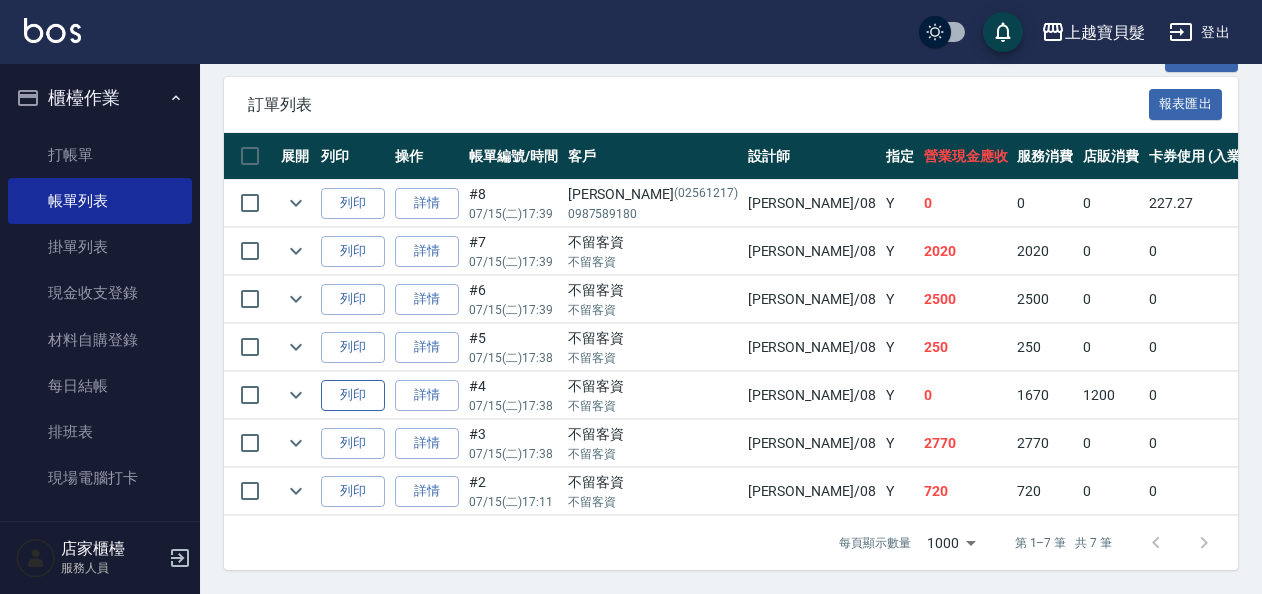 click on "列印" at bounding box center (353, 395) 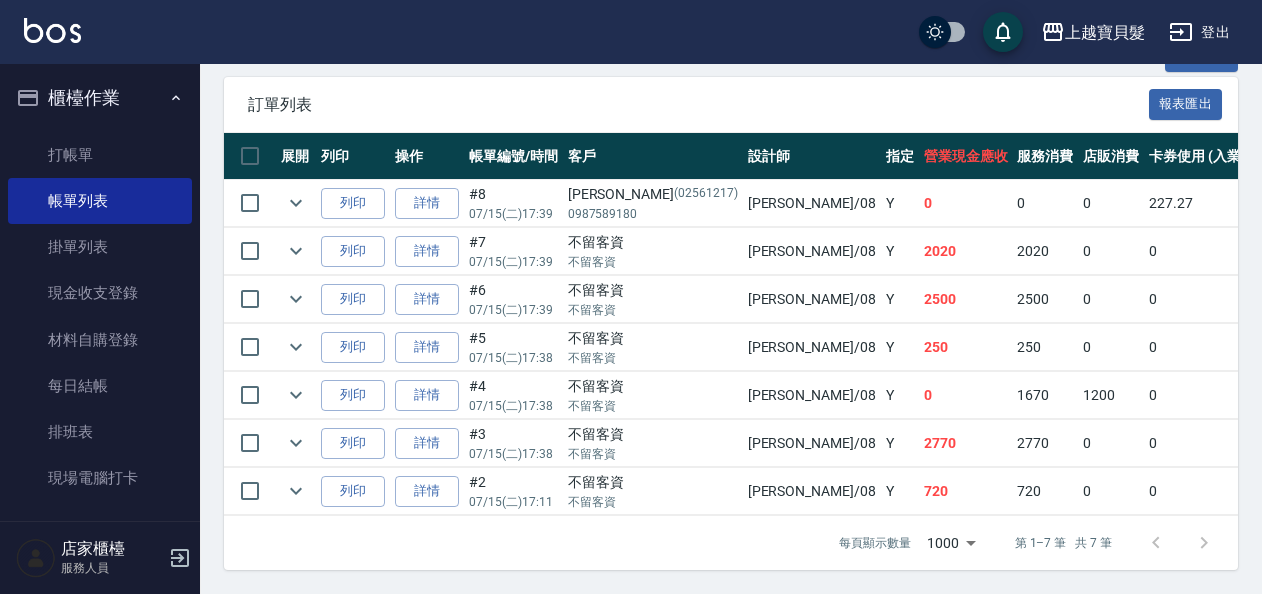 scroll, scrollTop: 195, scrollLeft: 0, axis: vertical 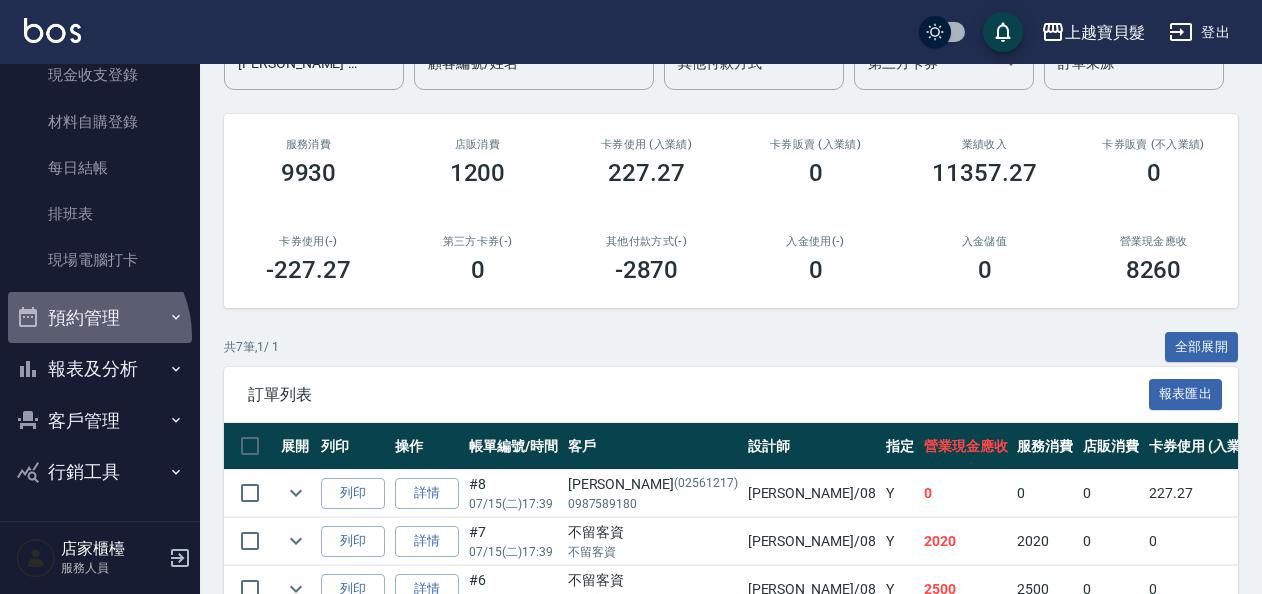 click on "預約管理" at bounding box center [100, 318] 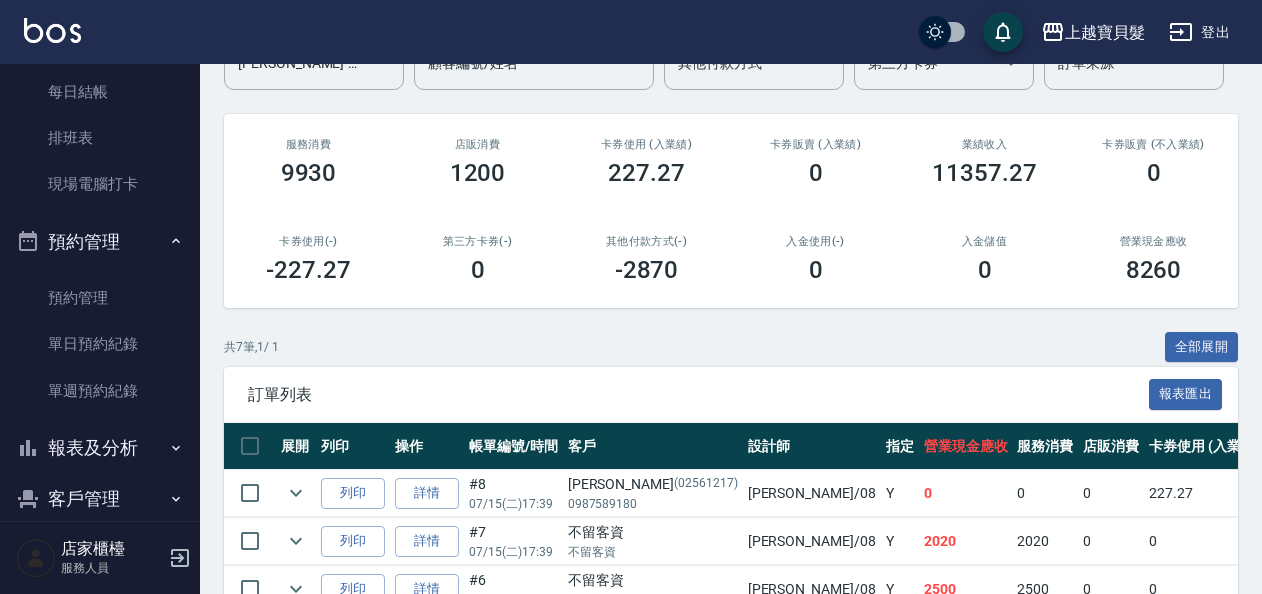 scroll, scrollTop: 372, scrollLeft: 0, axis: vertical 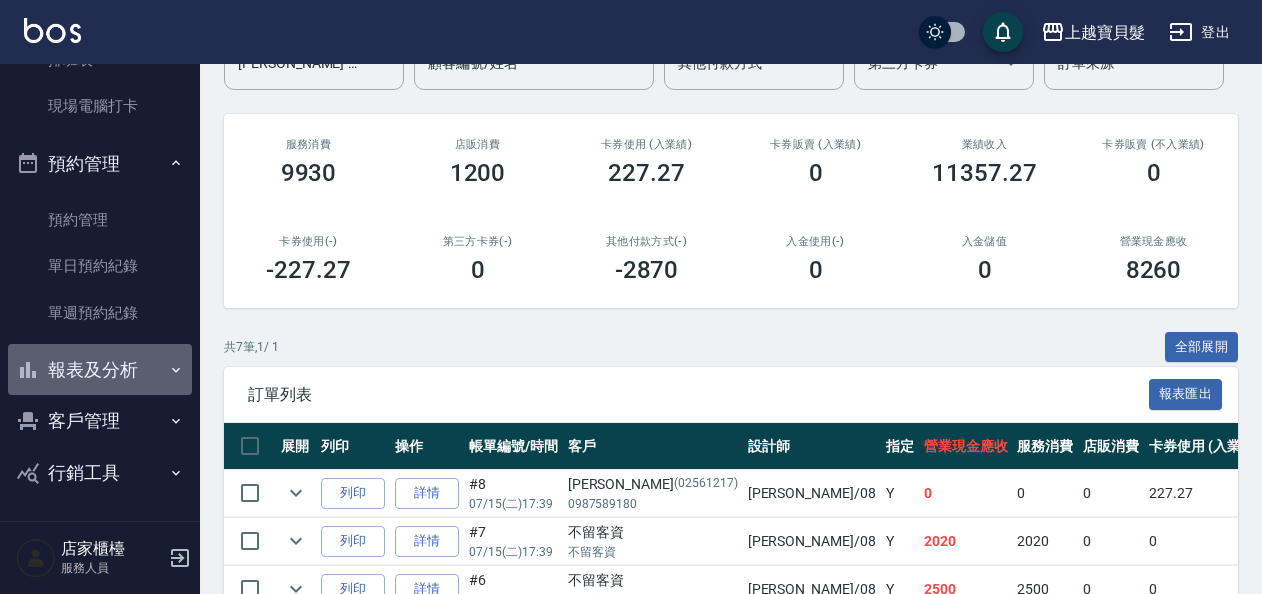 click on "報表及分析" at bounding box center (100, 370) 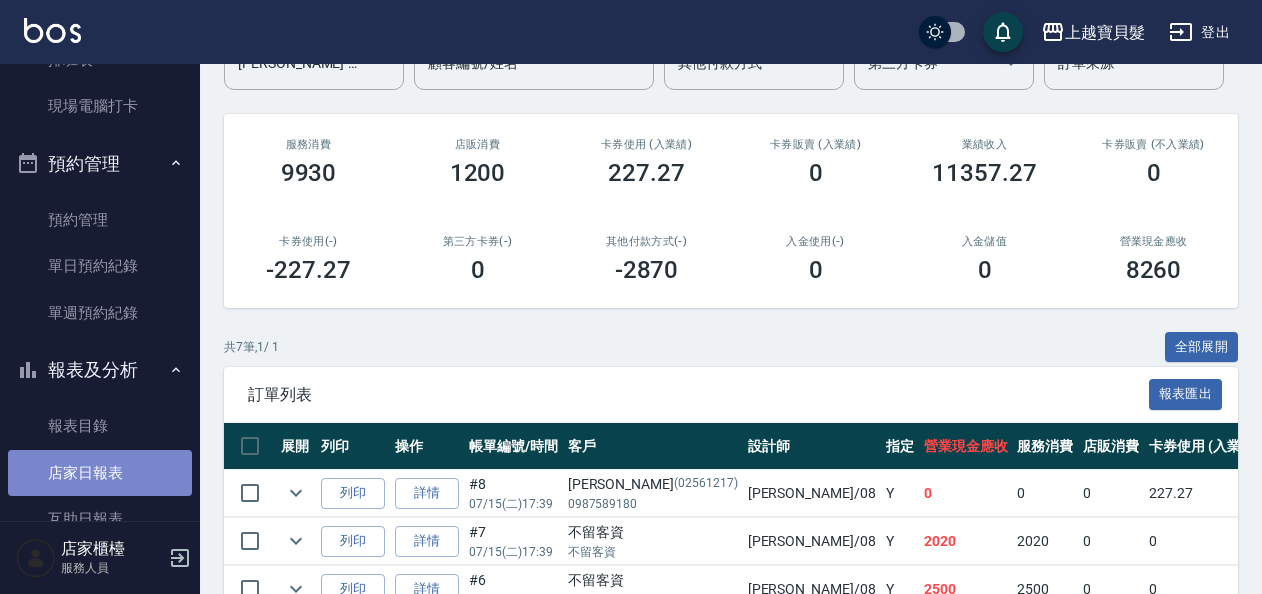 click on "店家日報表" at bounding box center (100, 473) 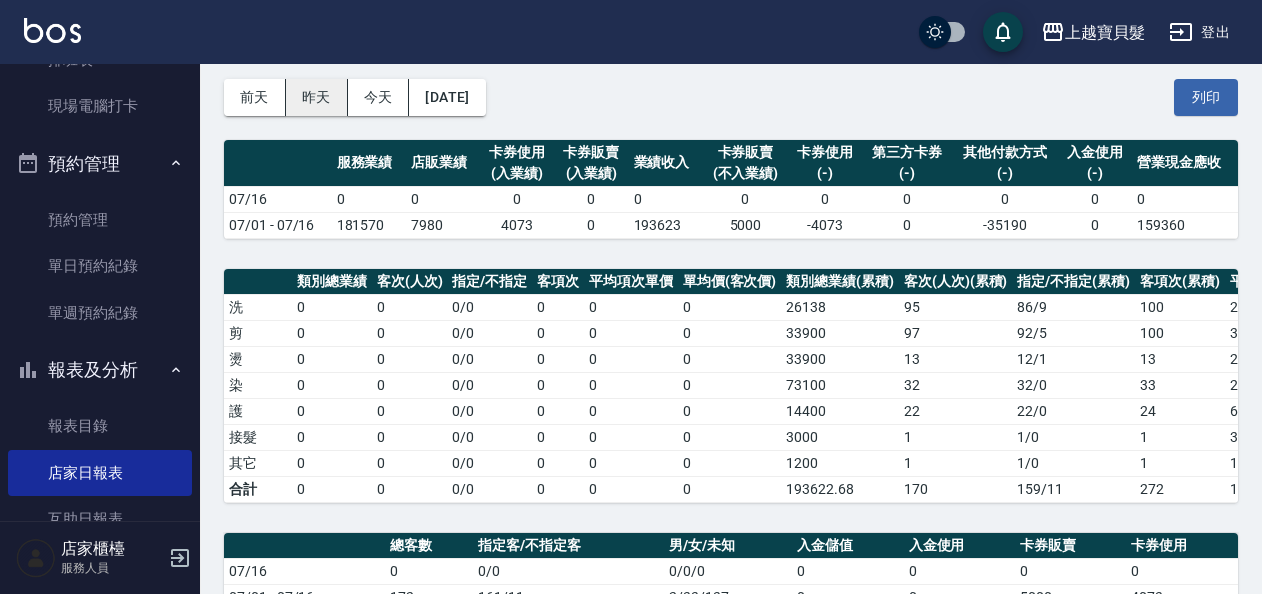 scroll, scrollTop: 0, scrollLeft: 0, axis: both 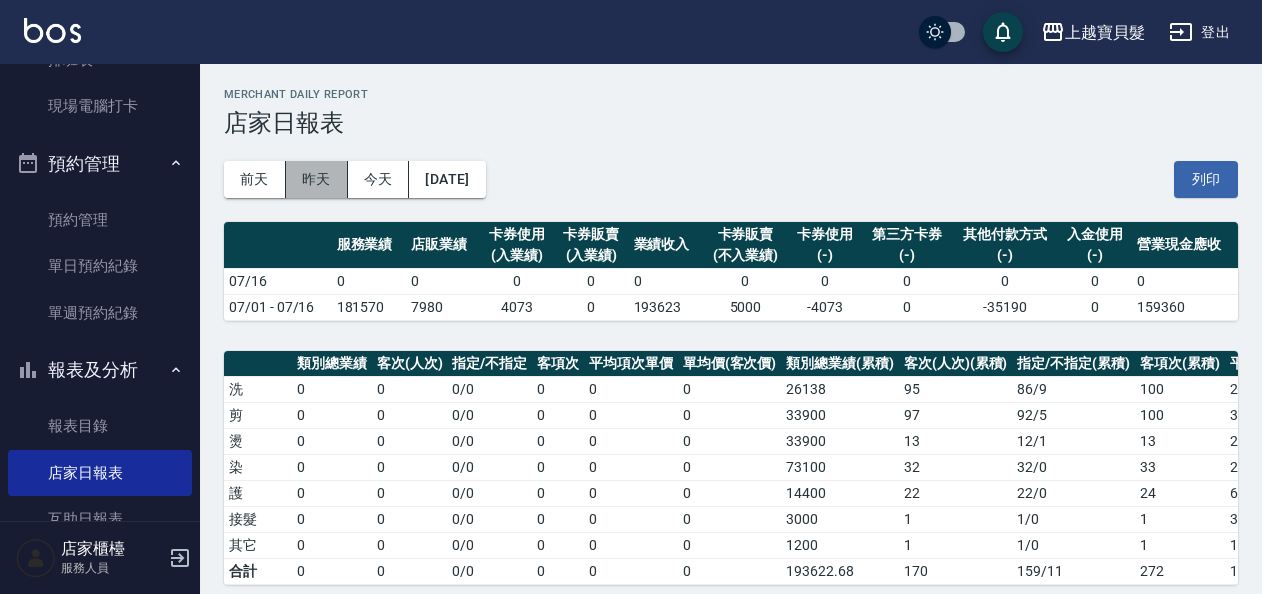 click on "昨天" at bounding box center [317, 179] 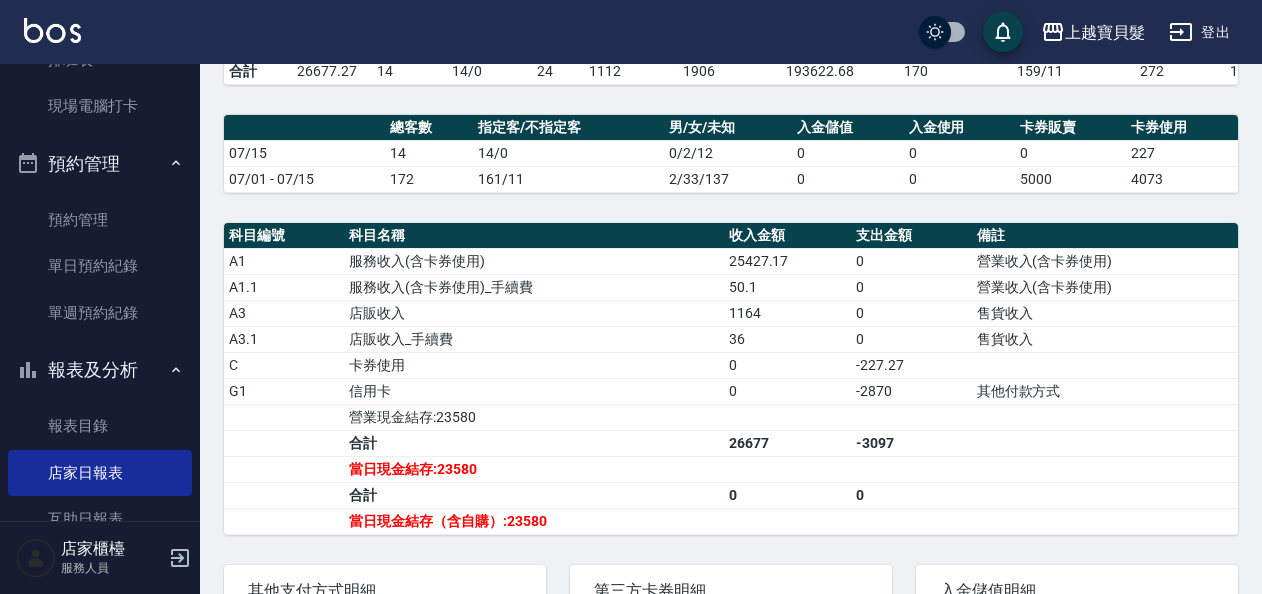 scroll, scrollTop: 680, scrollLeft: 0, axis: vertical 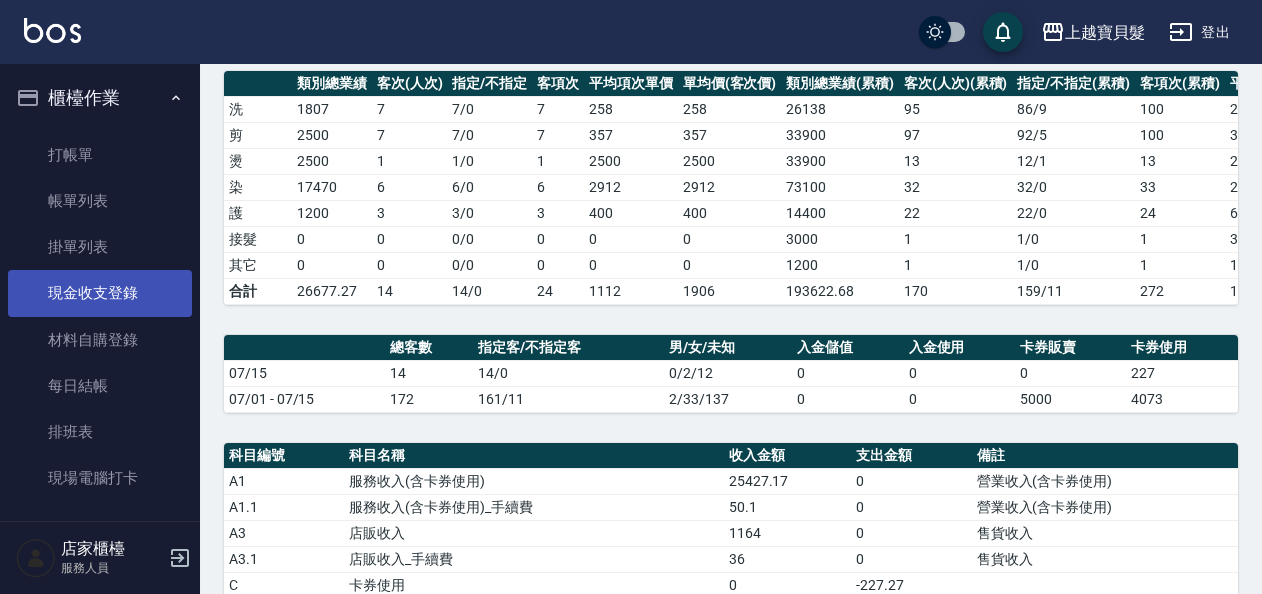 click on "現金收支登錄" at bounding box center [100, 293] 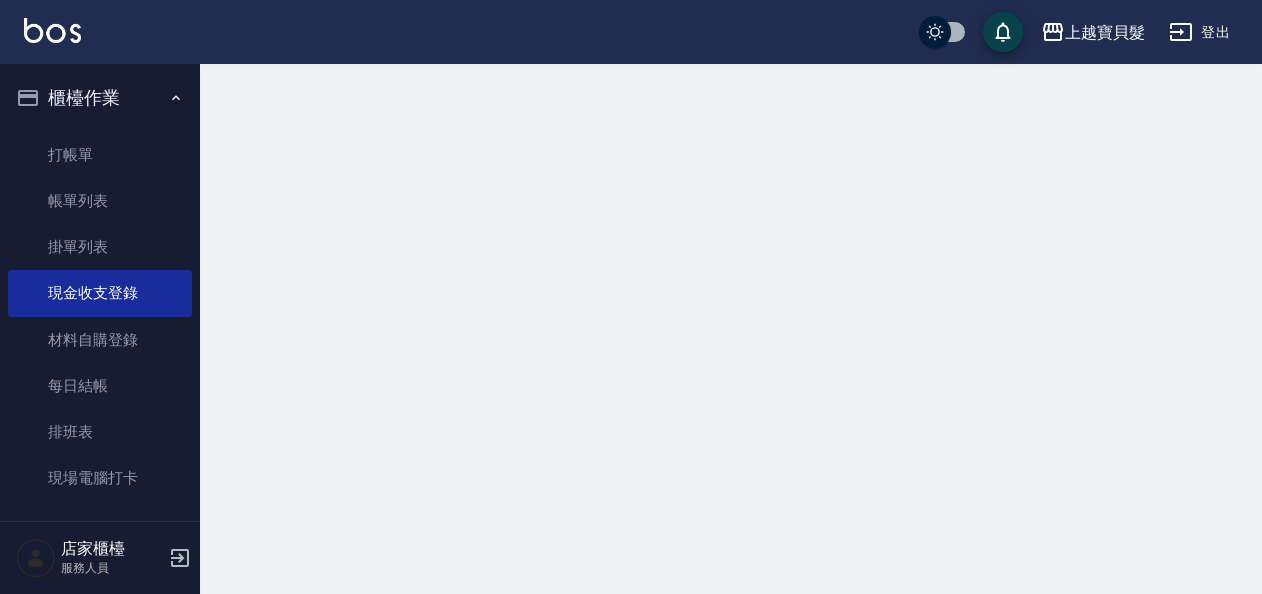 scroll, scrollTop: 0, scrollLeft: 0, axis: both 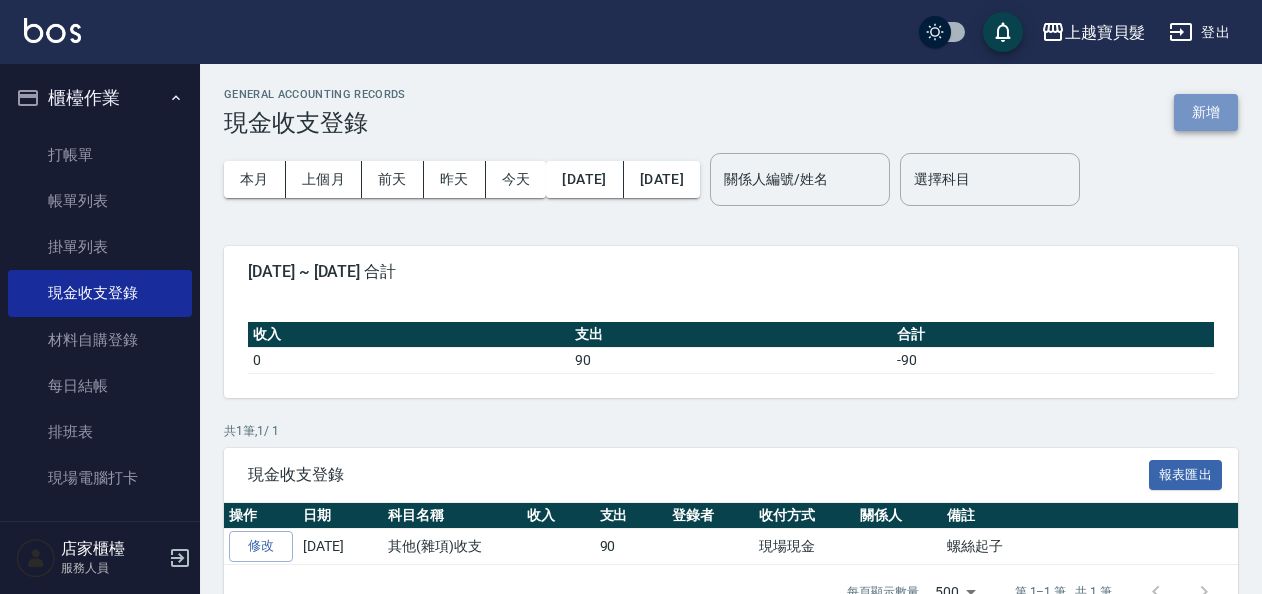 click on "新增" at bounding box center (1206, 112) 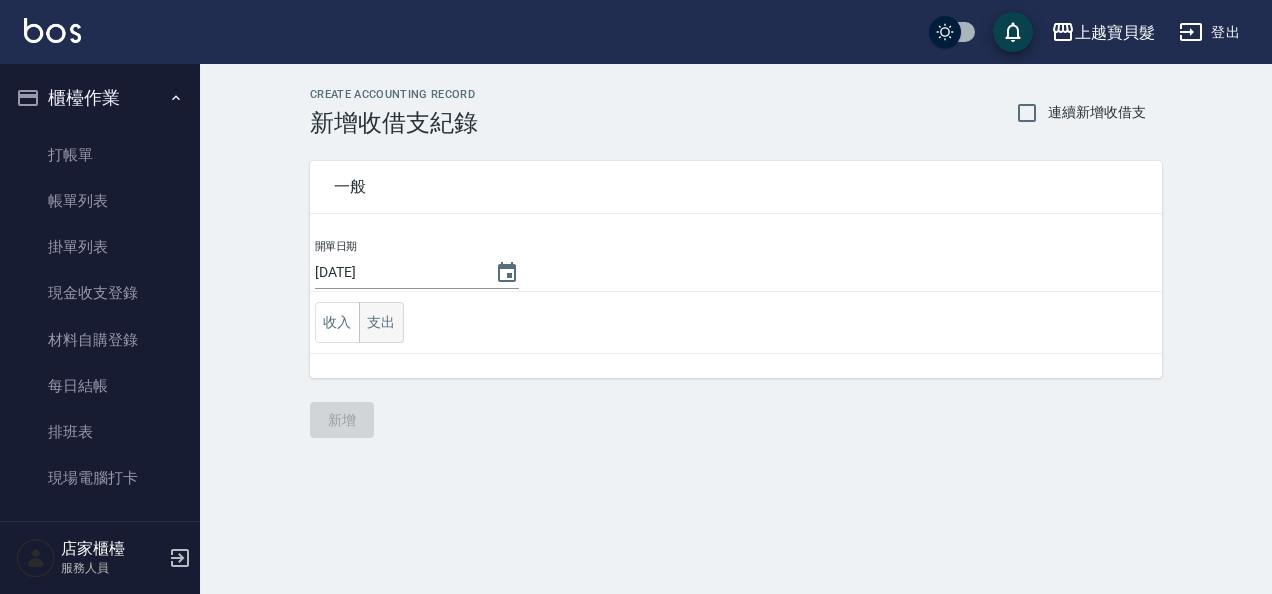click on "支出" at bounding box center (381, 322) 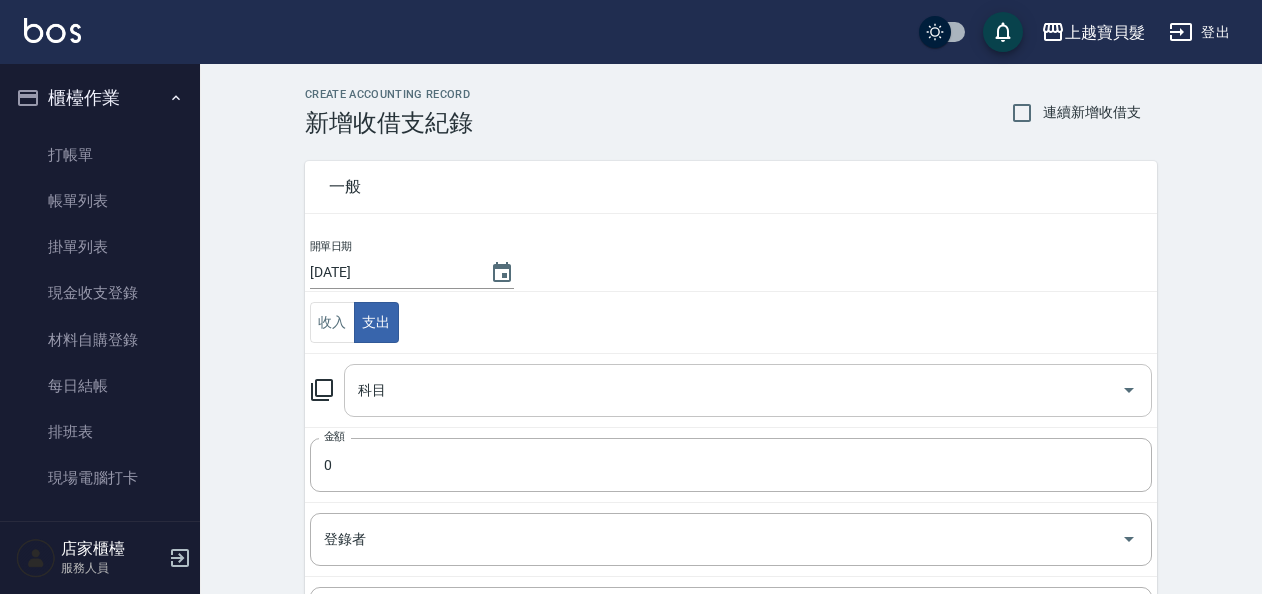 click on "科目" at bounding box center [733, 390] 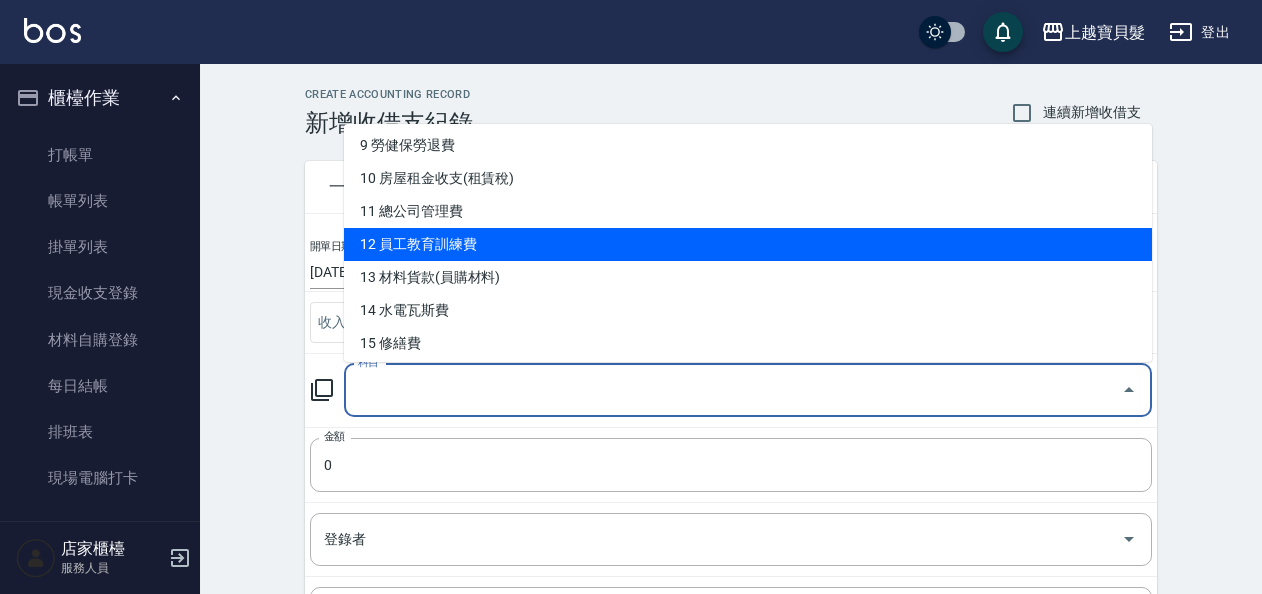 scroll, scrollTop: 400, scrollLeft: 0, axis: vertical 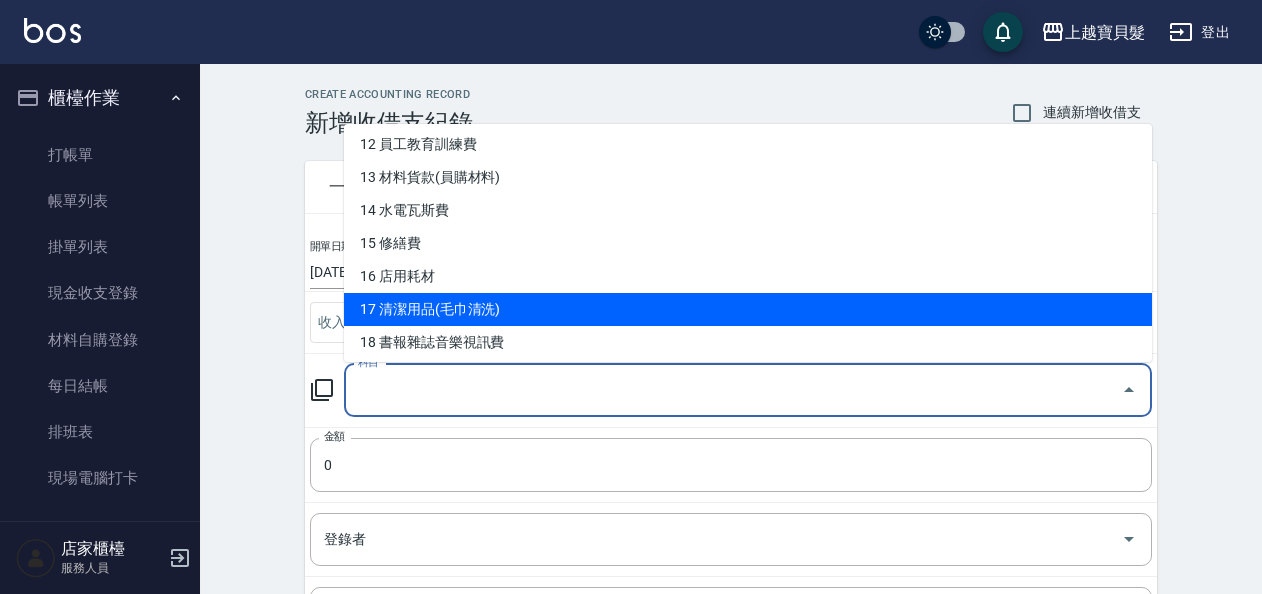 click on "17 清潔用品(毛巾清洗)" at bounding box center [748, 309] 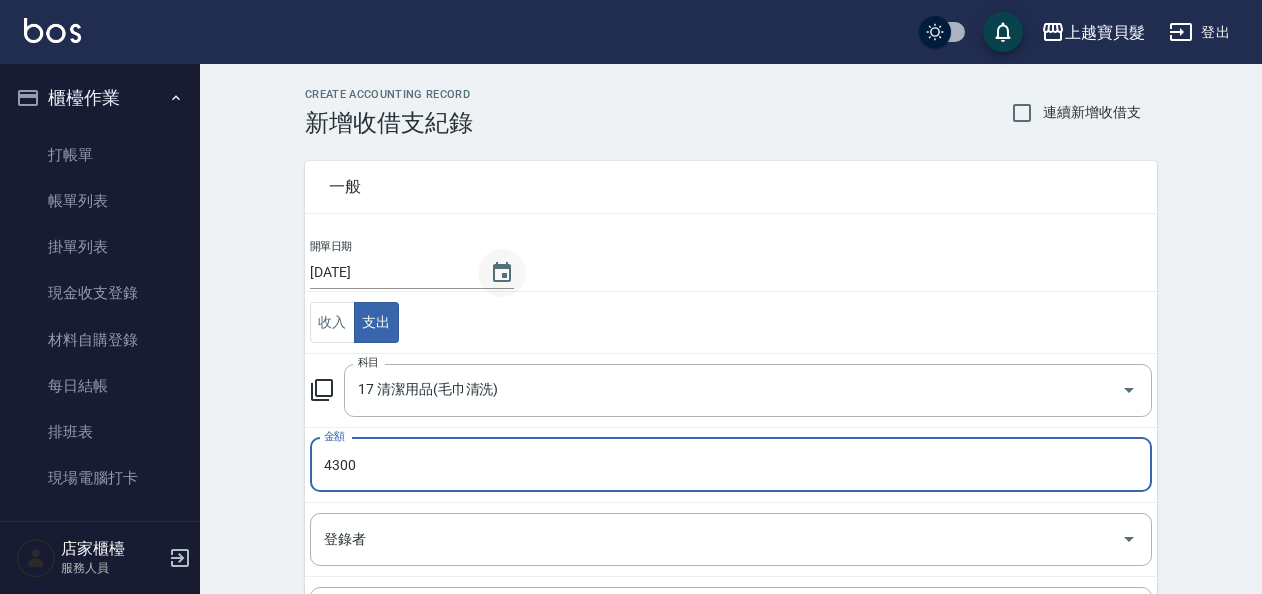 type on "4300" 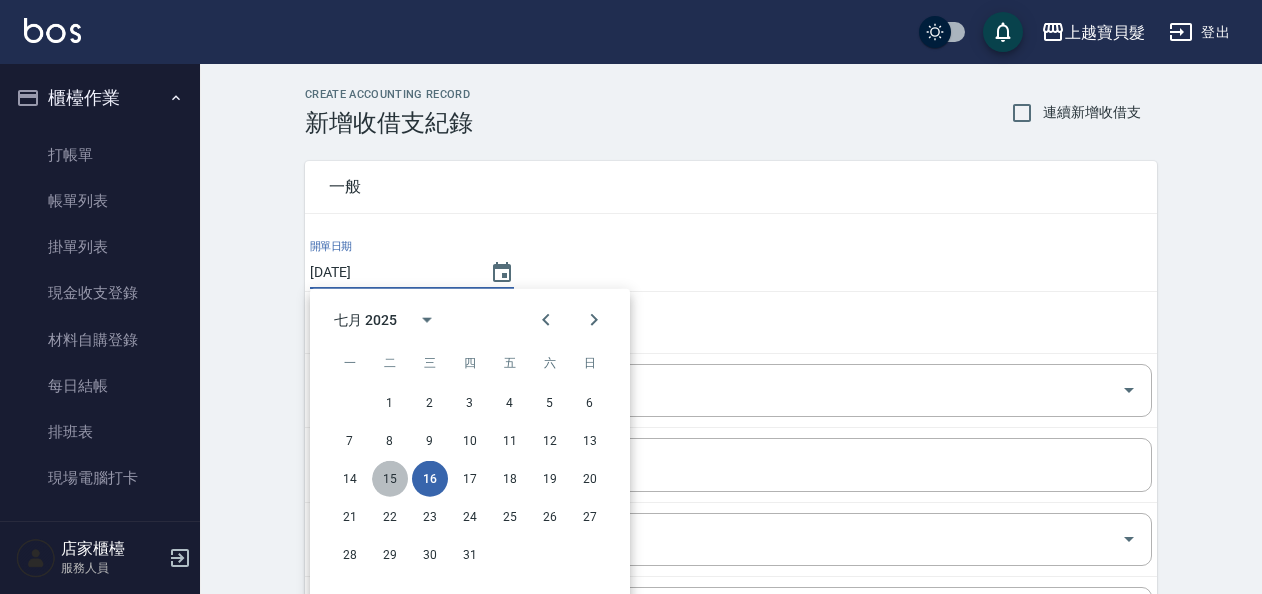 click on "15" at bounding box center (390, 479) 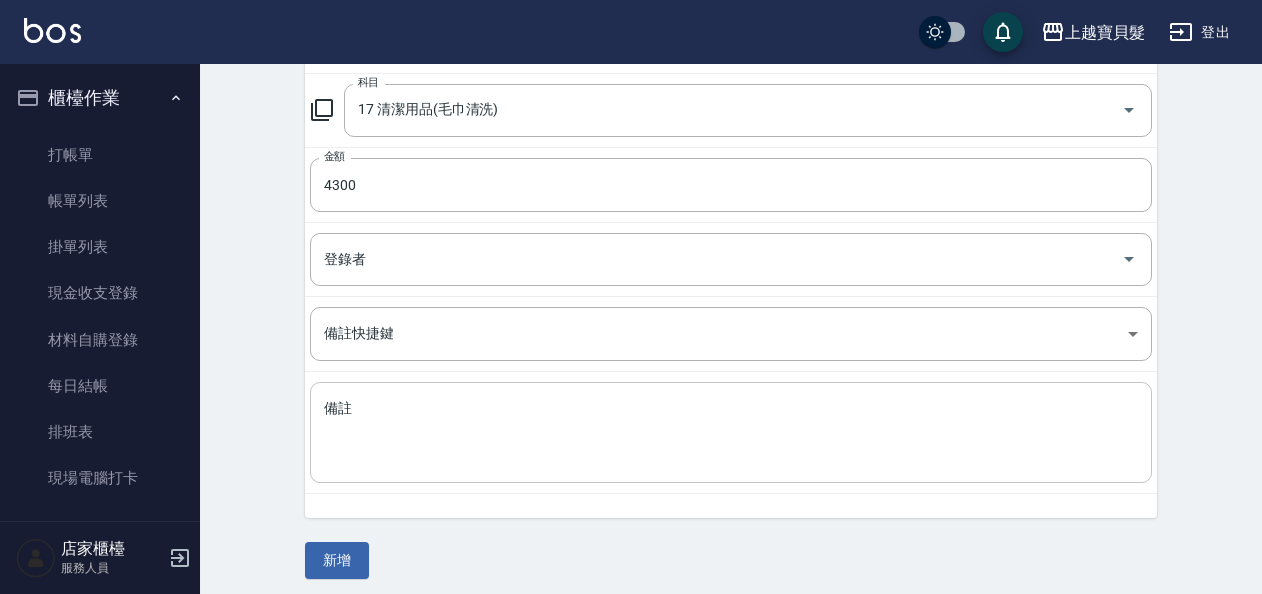 scroll, scrollTop: 285, scrollLeft: 0, axis: vertical 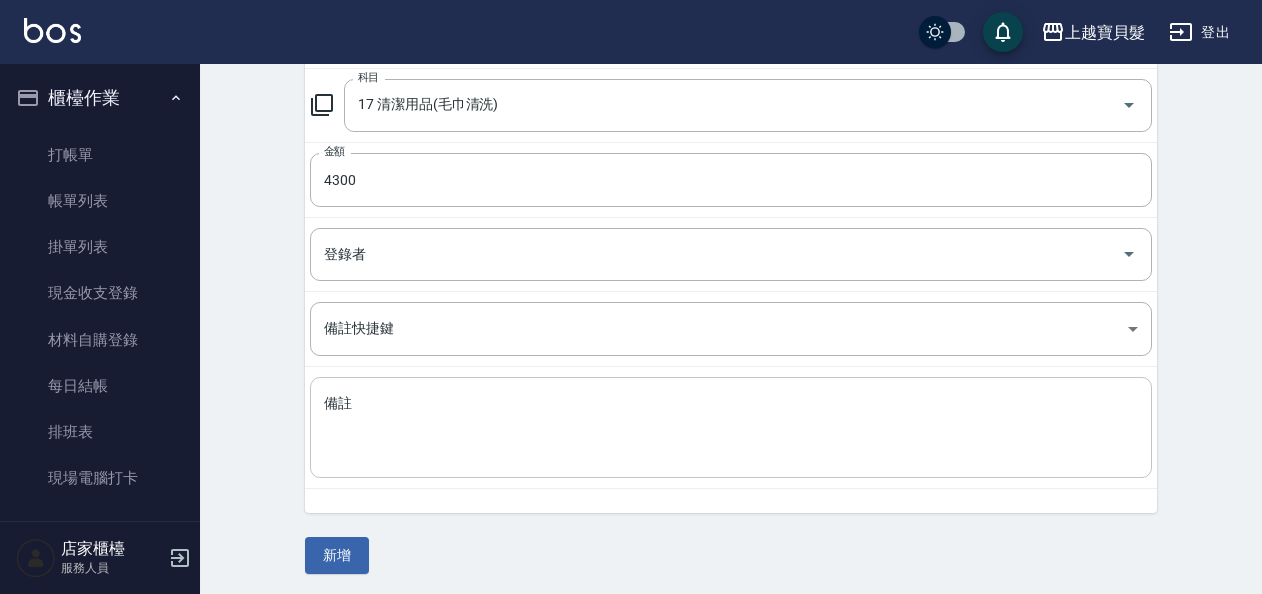 click on "備註" at bounding box center (731, 428) 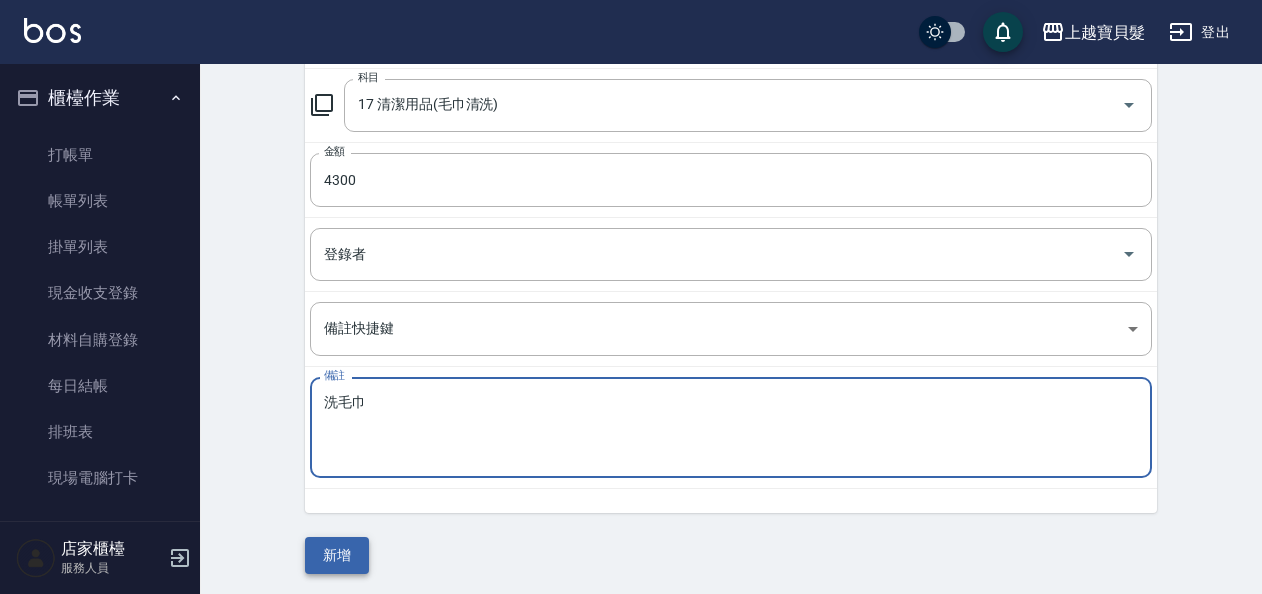 type on "洗毛巾" 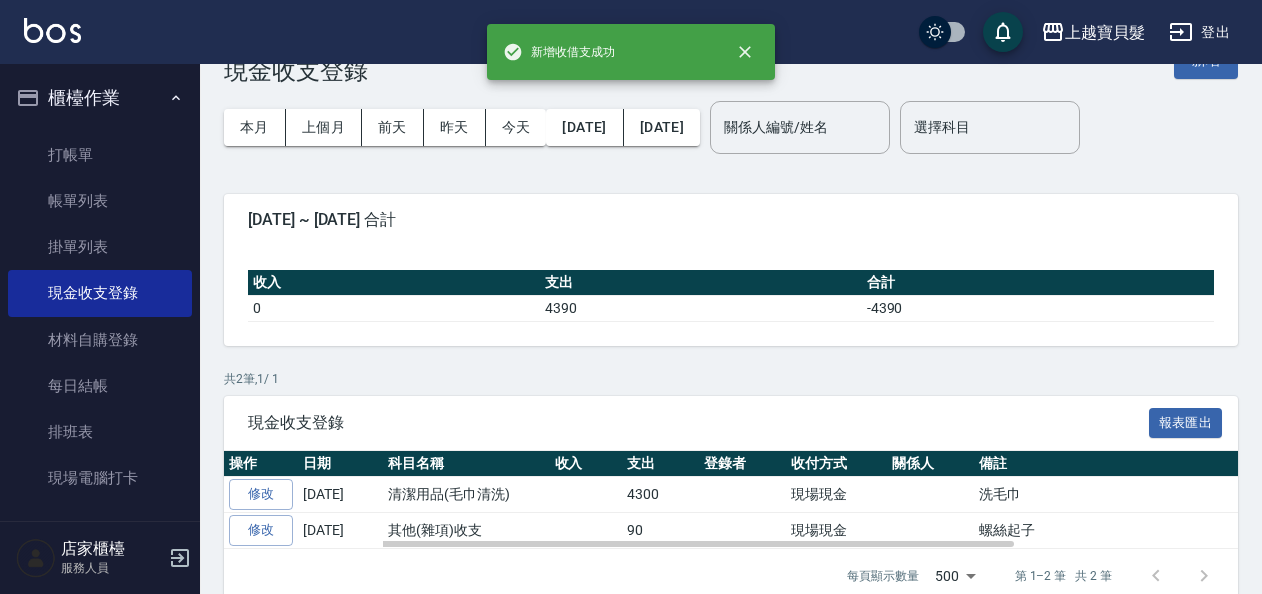 scroll, scrollTop: 81, scrollLeft: 0, axis: vertical 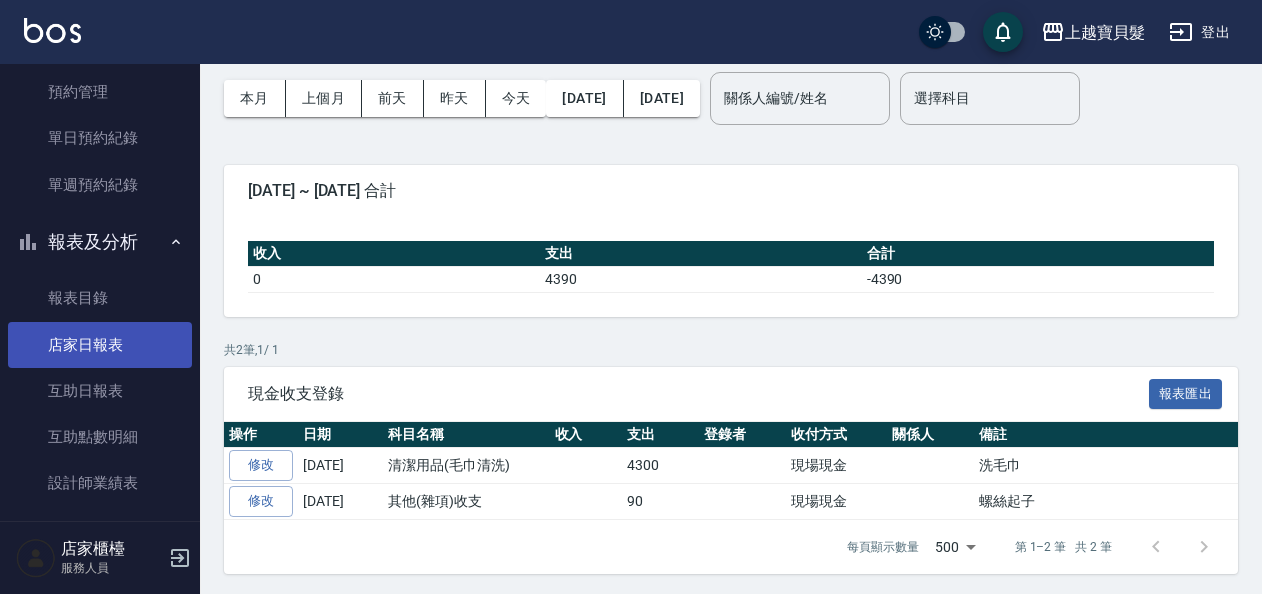 click on "店家日報表" at bounding box center [100, 345] 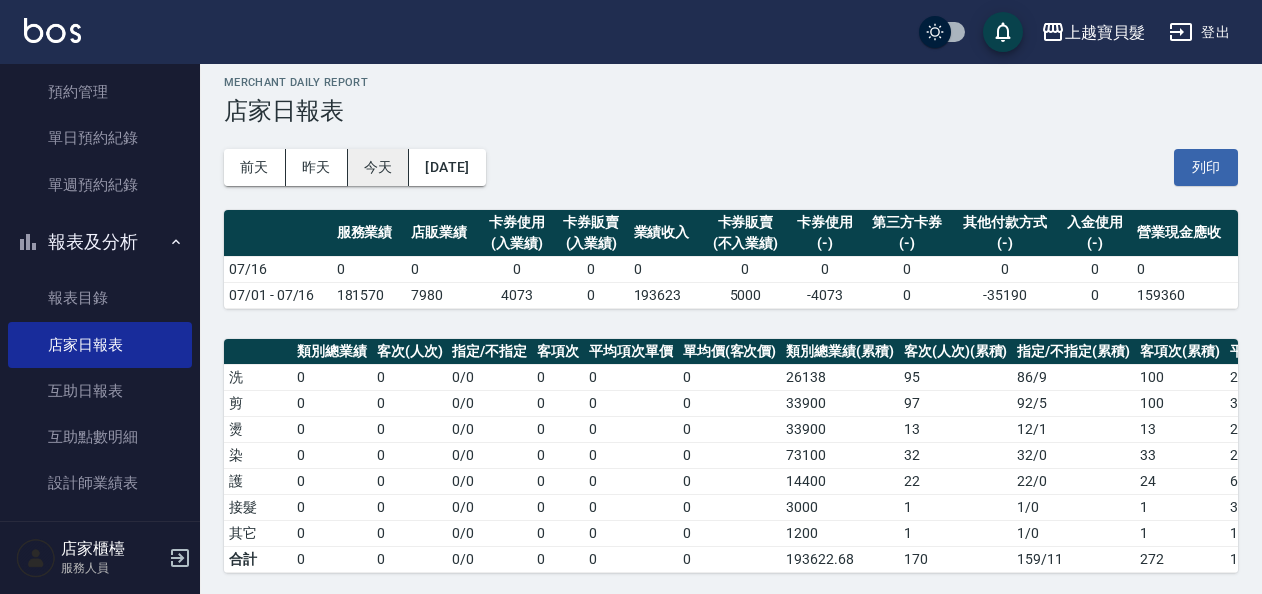 scroll, scrollTop: 0, scrollLeft: 0, axis: both 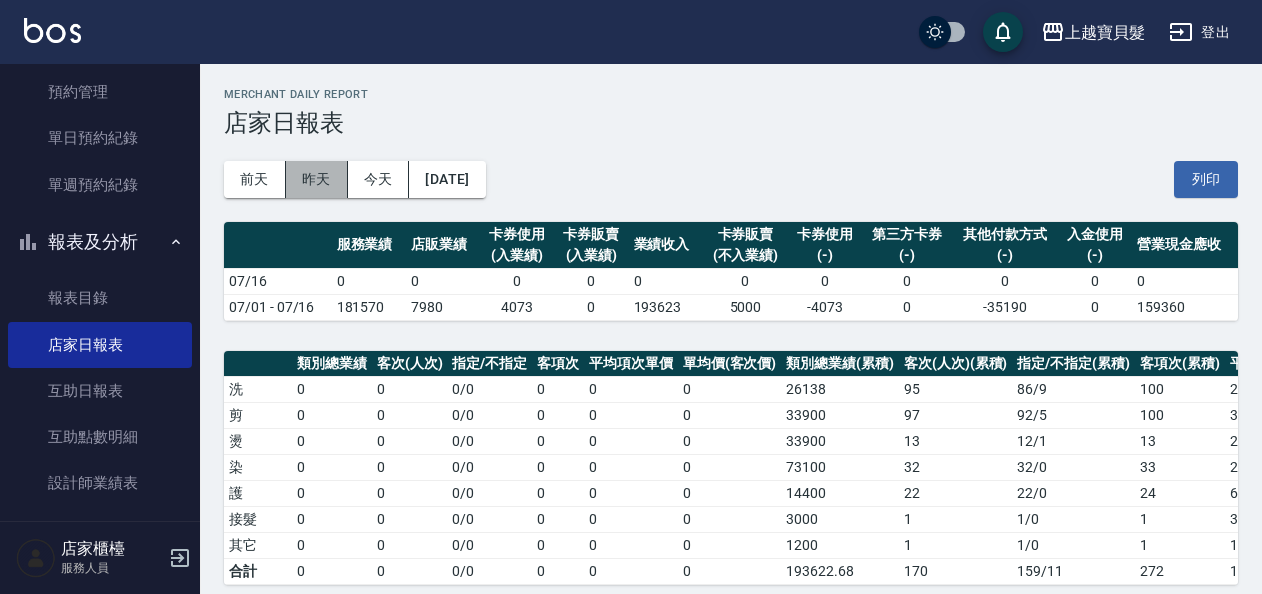 click on "昨天" at bounding box center [317, 179] 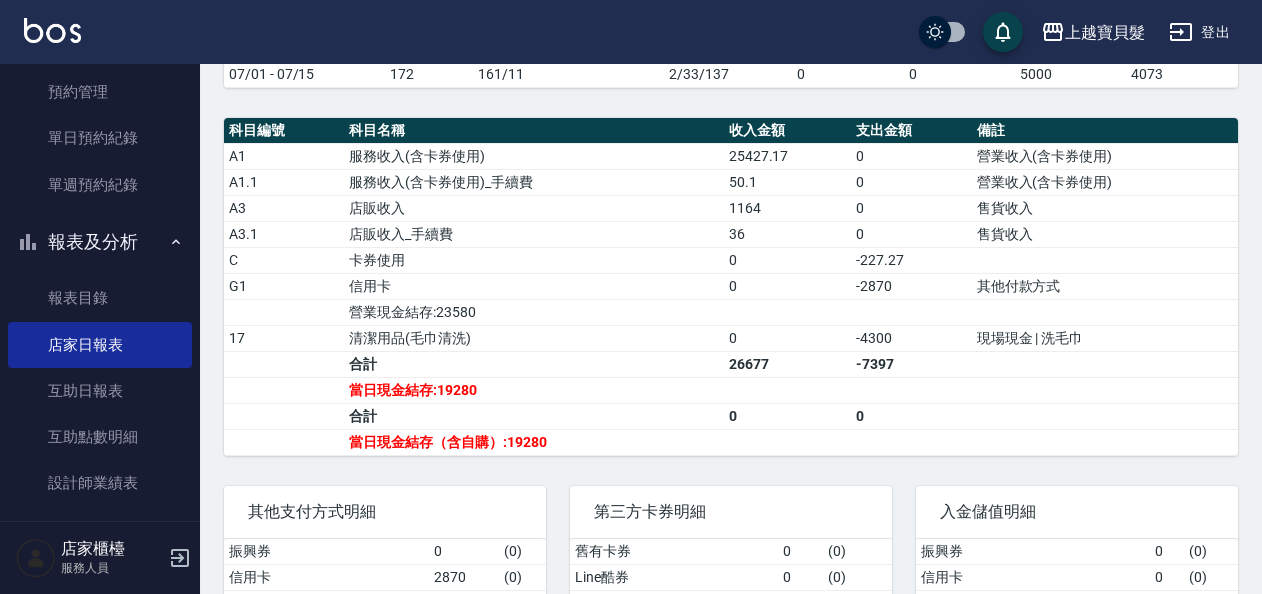 scroll, scrollTop: 706, scrollLeft: 0, axis: vertical 